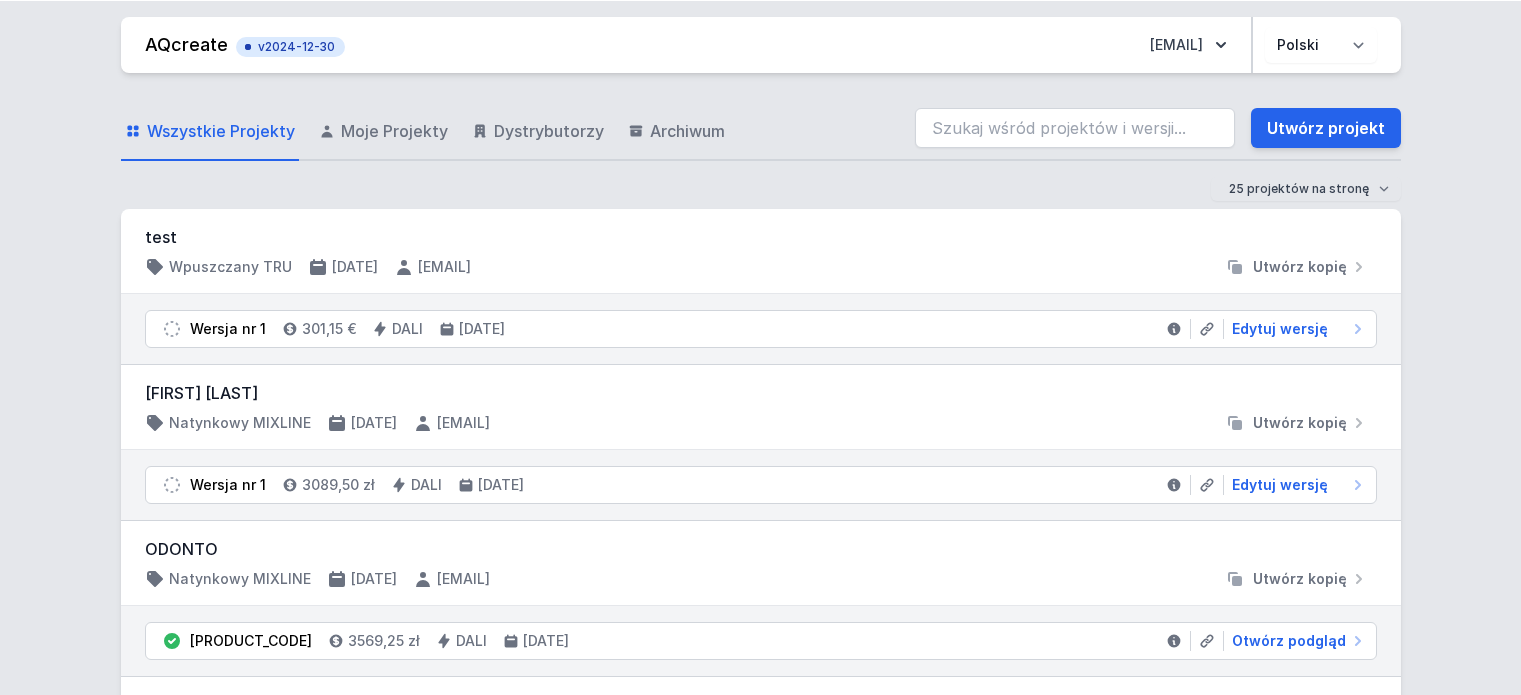 scroll, scrollTop: 0, scrollLeft: 0, axis: both 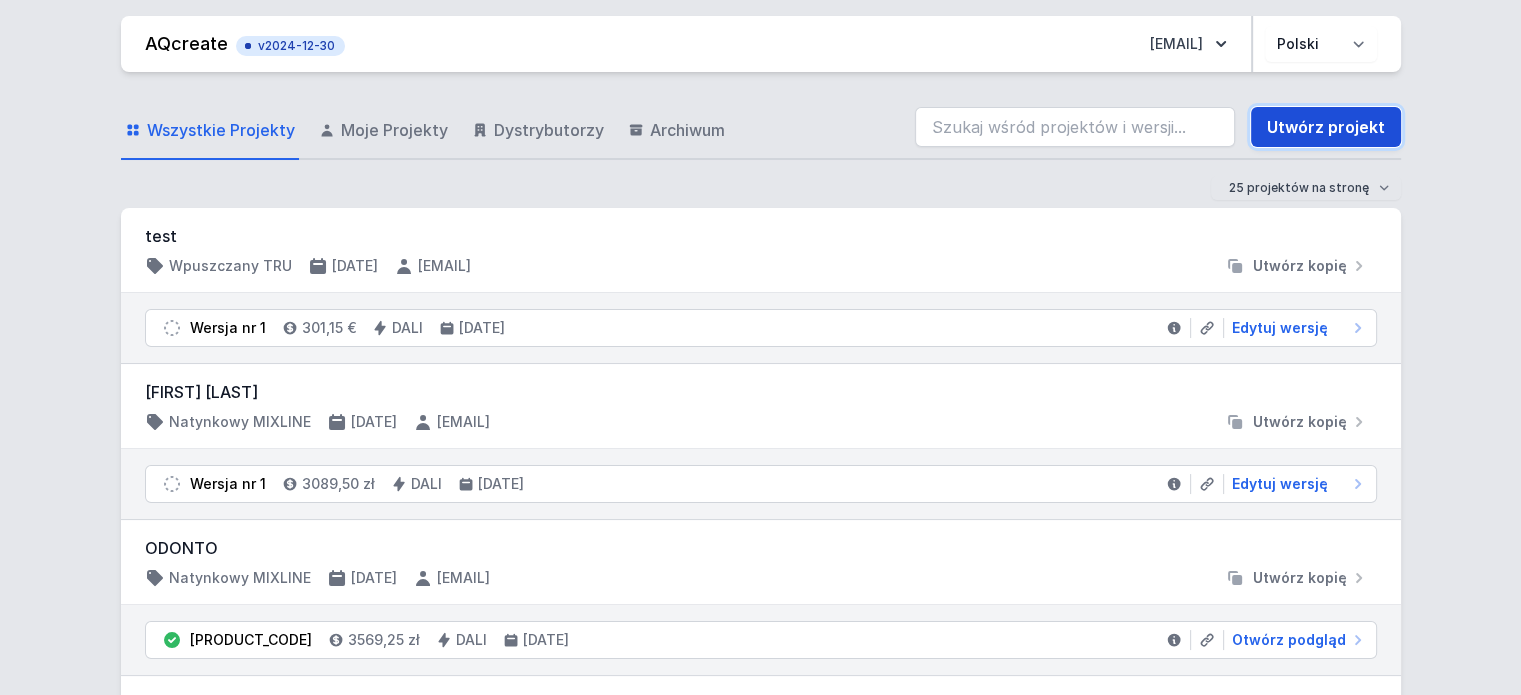 click on "Utwórz projekt" at bounding box center [1326, 127] 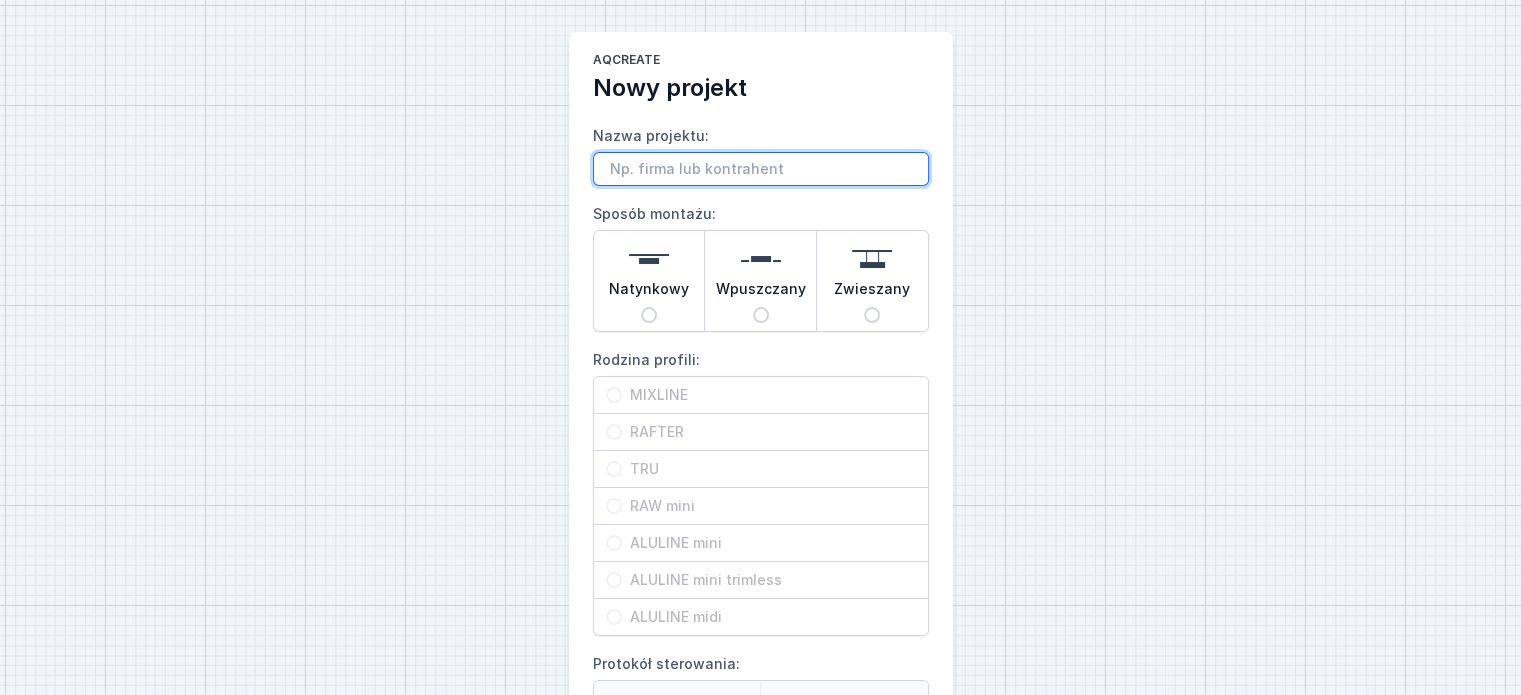 click on "Nazwa projektu:" at bounding box center (761, 169) 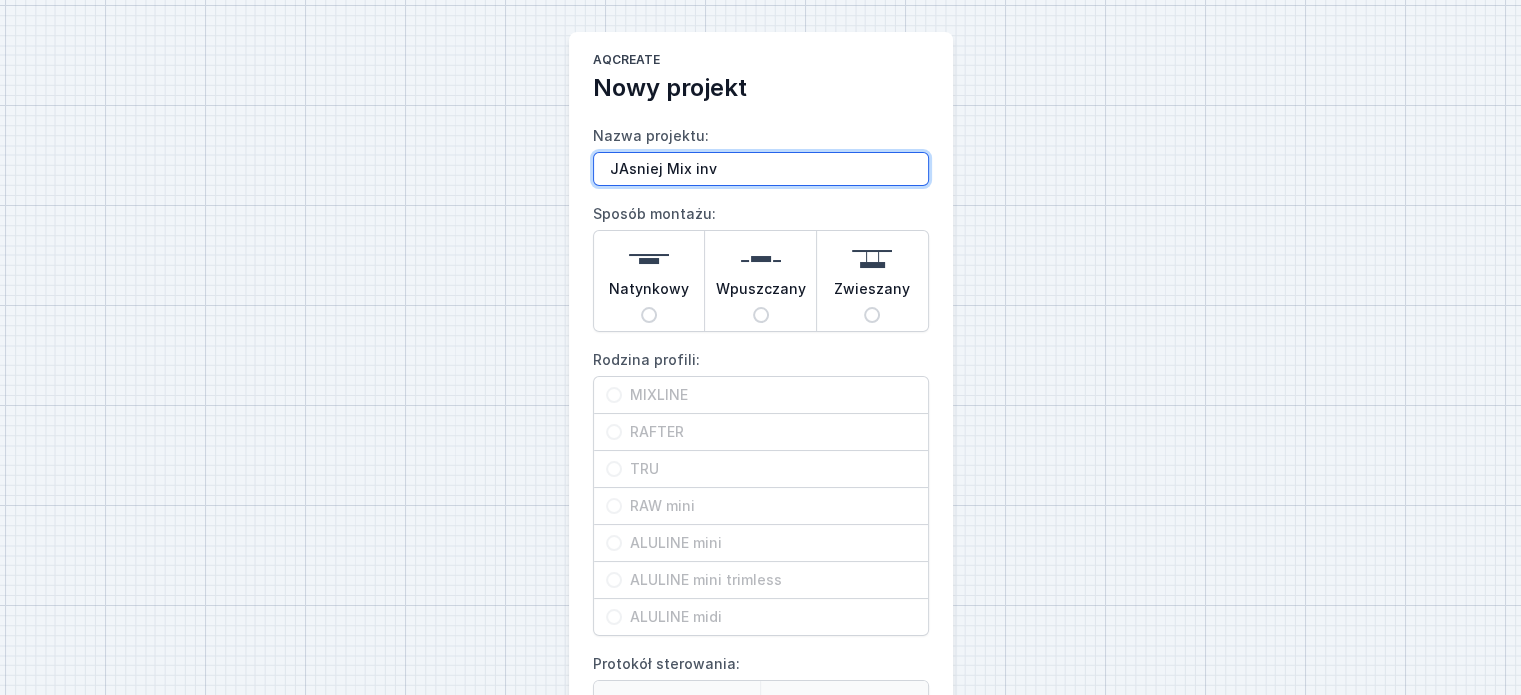type on "JAsniej Mix inv" 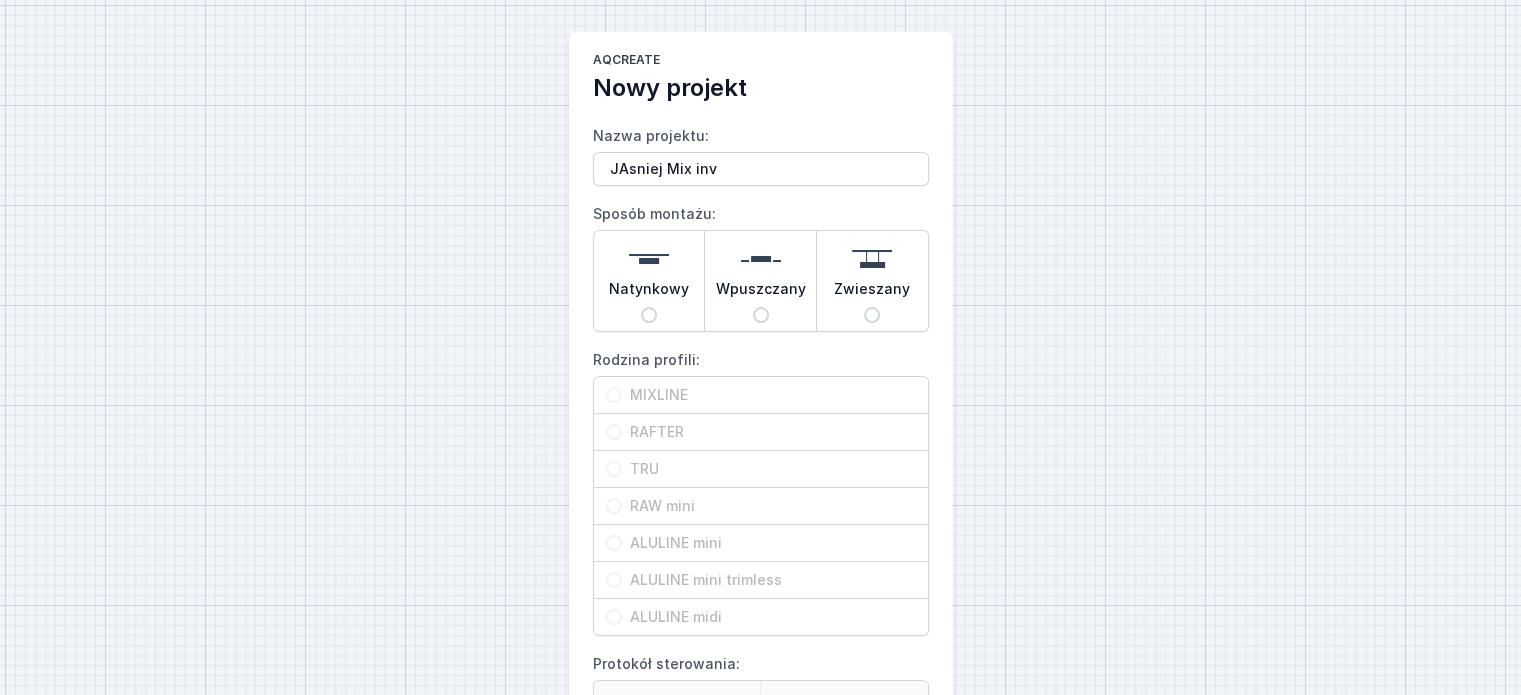 click on "Natynkowy" at bounding box center [649, 293] 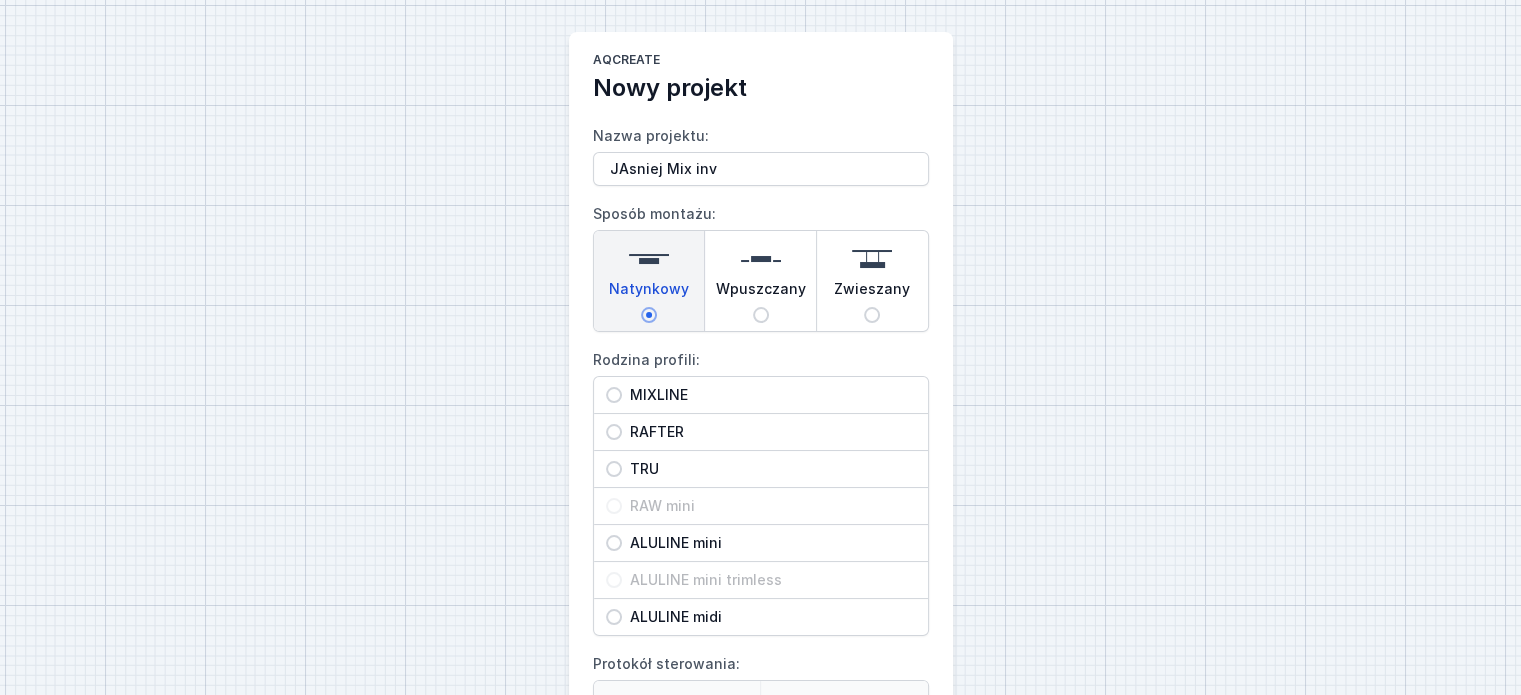 click on "MIXLINE" at bounding box center [769, 395] 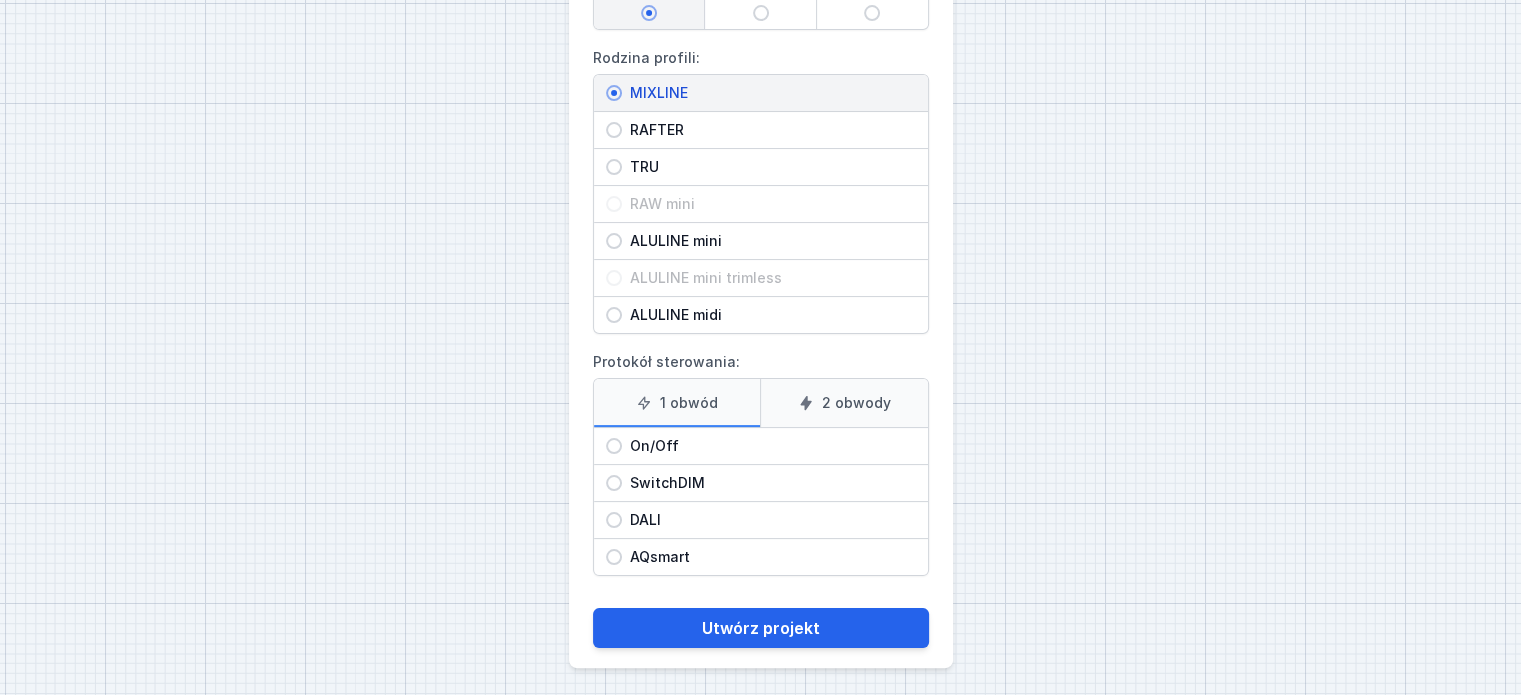 scroll, scrollTop: 303, scrollLeft: 0, axis: vertical 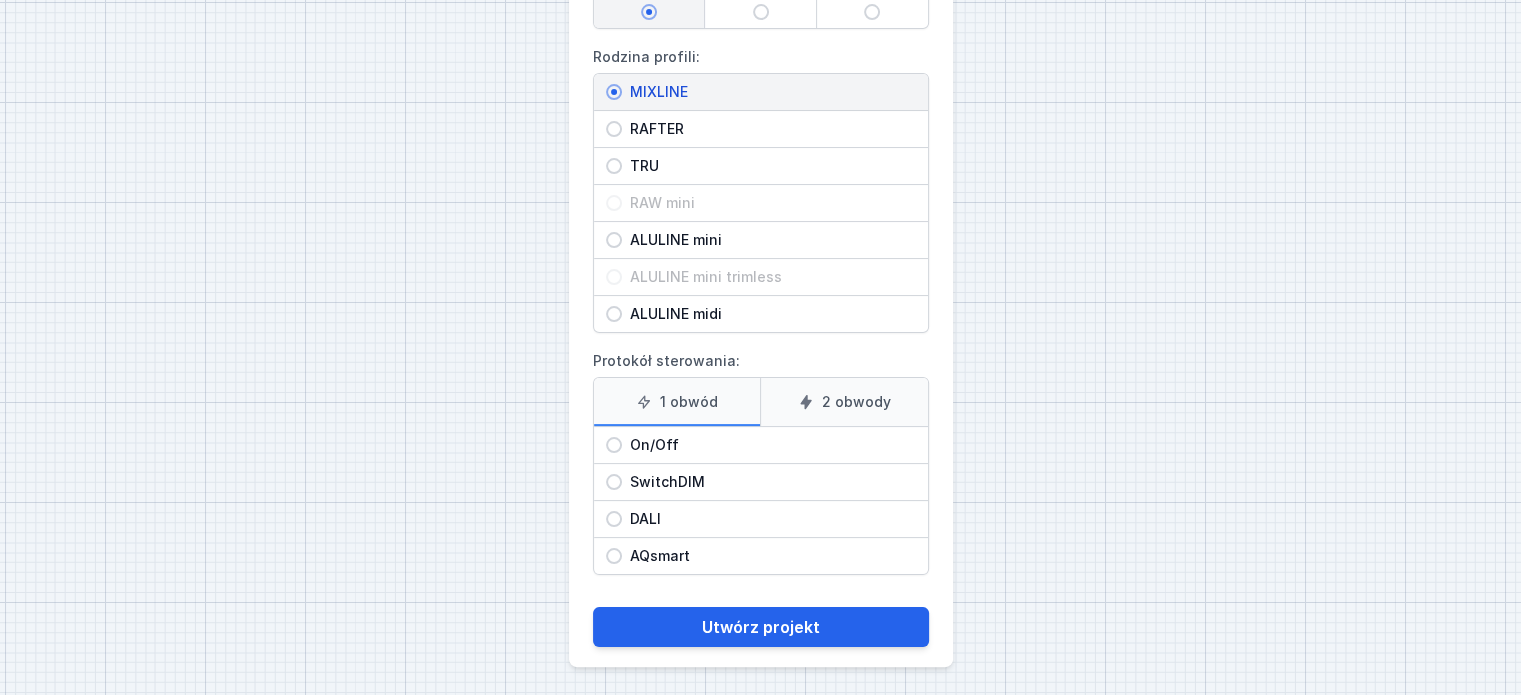 click on "On/Off" at bounding box center (769, 92) 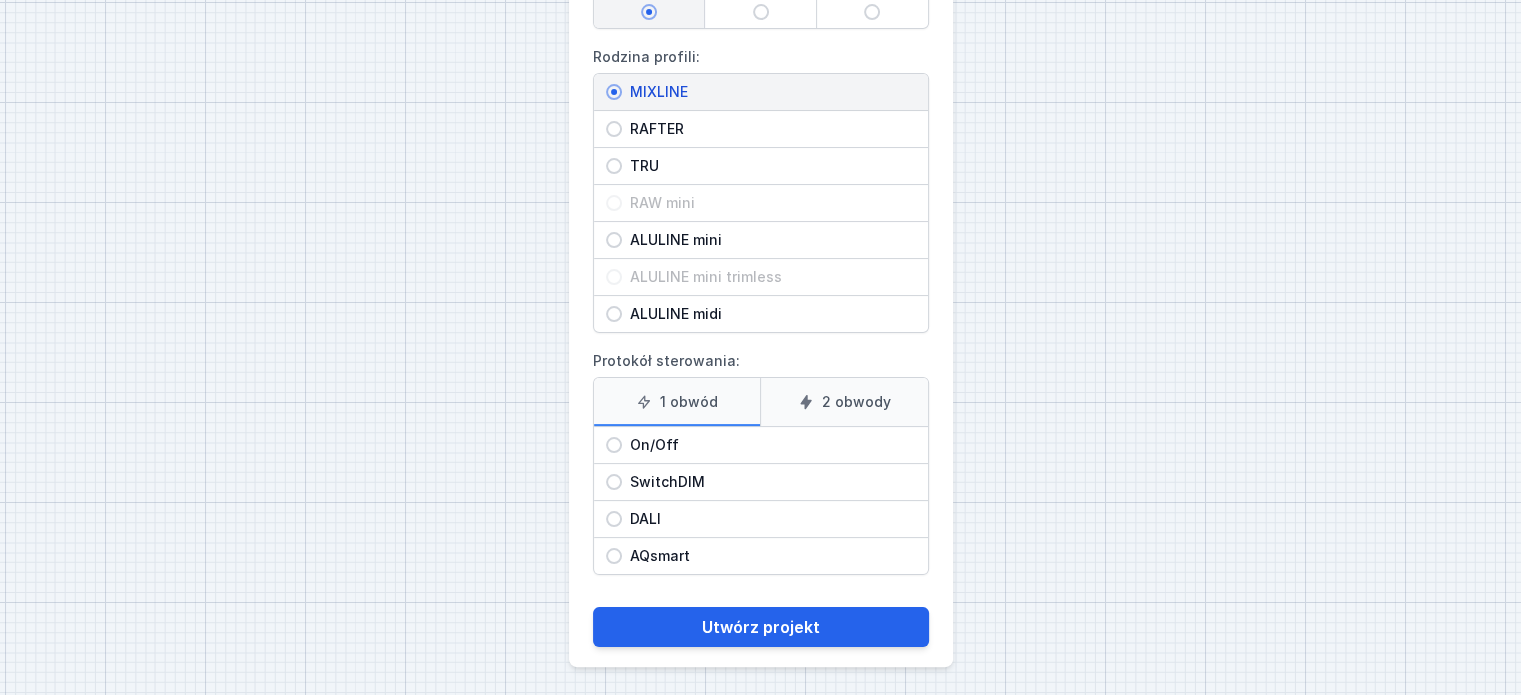 radio on "true" 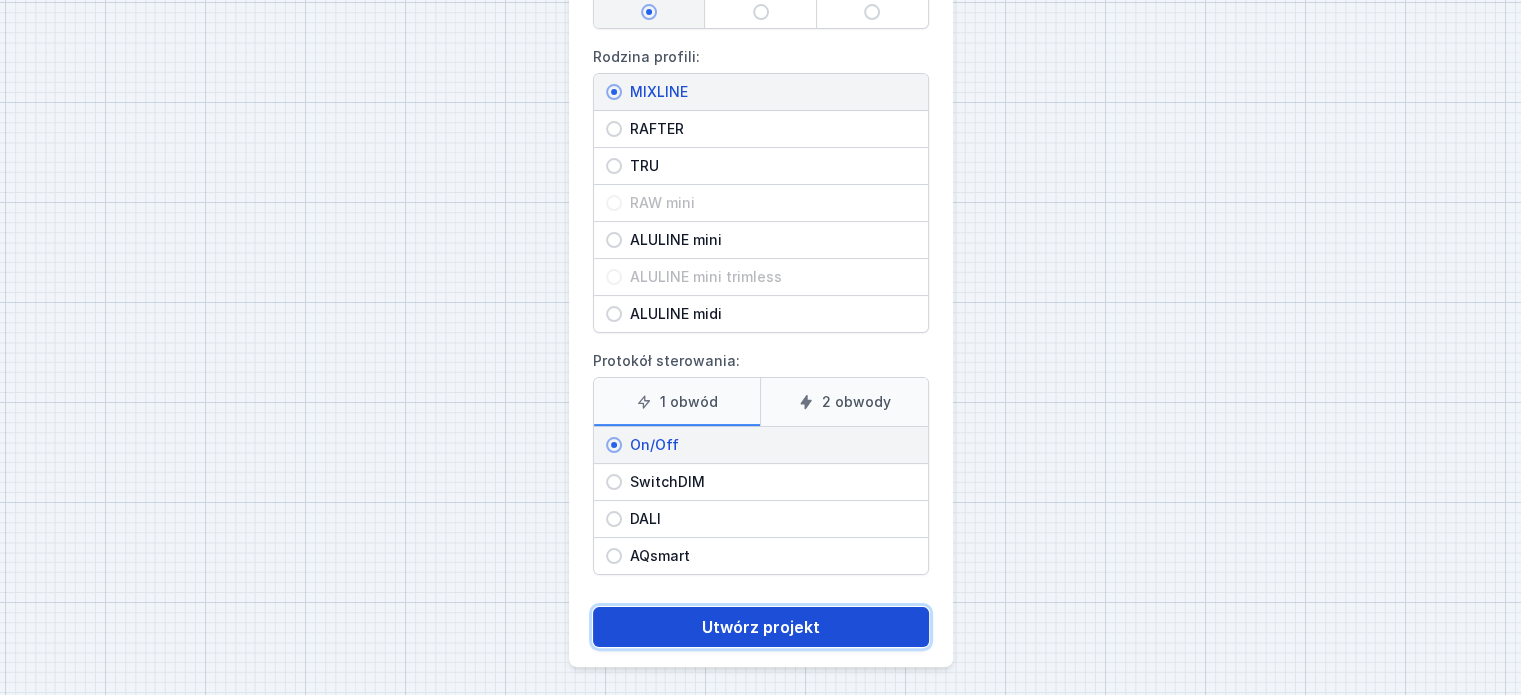 click on "Utwórz projekt" at bounding box center (761, 627) 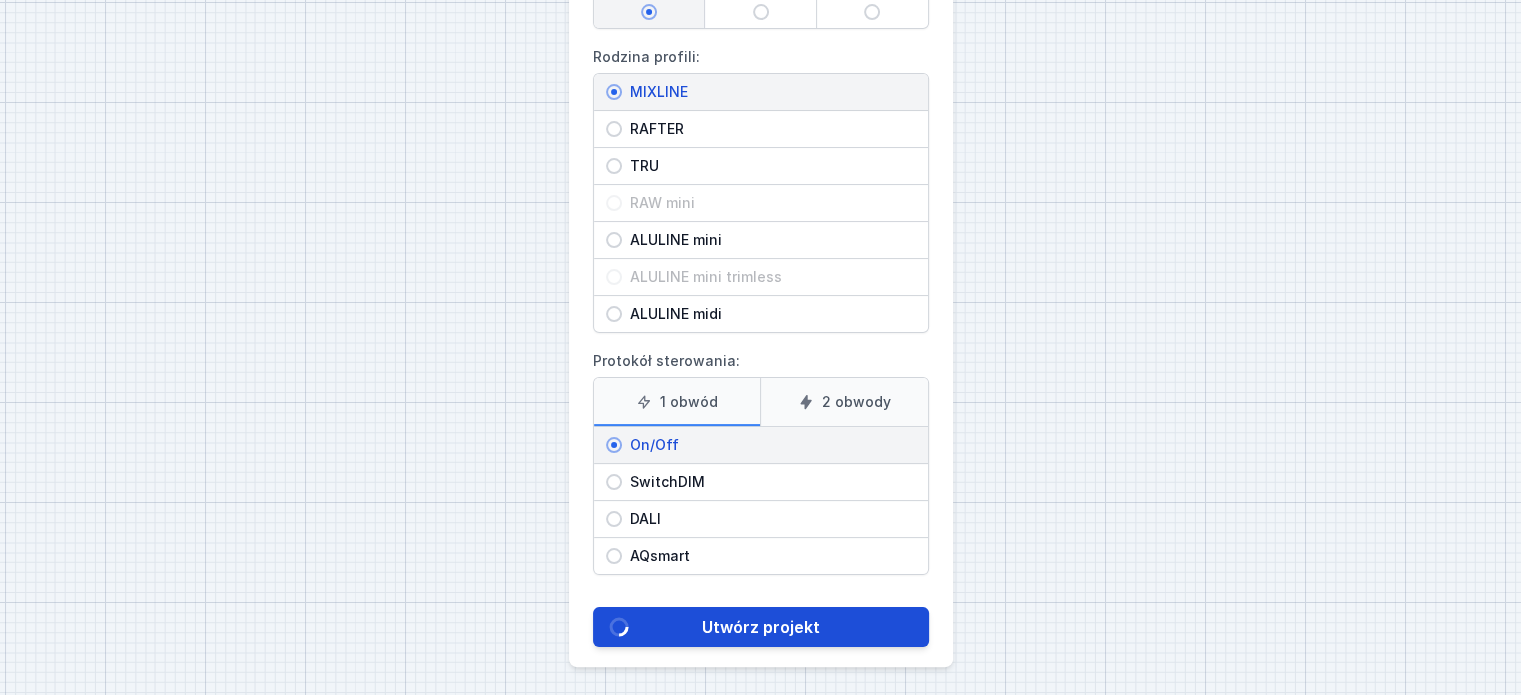 scroll, scrollTop: 50, scrollLeft: 0, axis: vertical 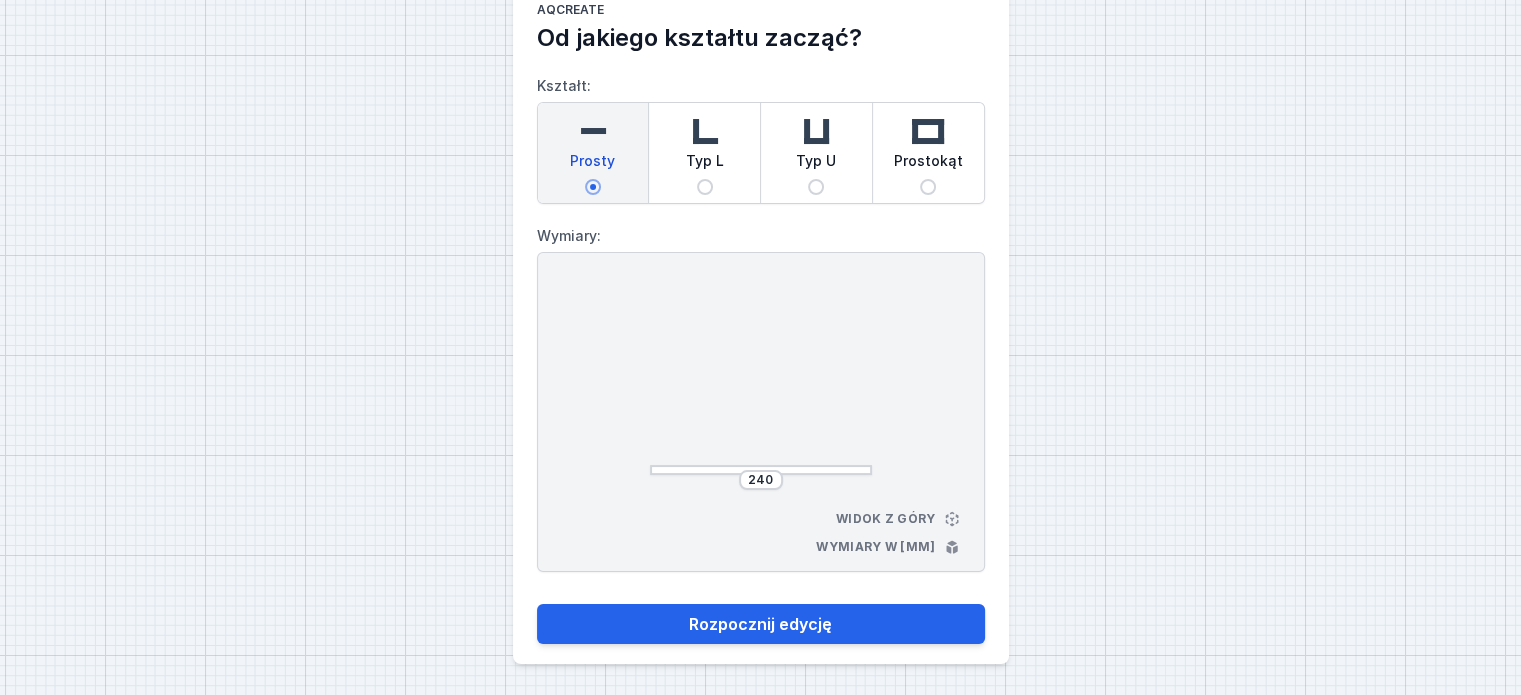 click on "Typ L" at bounding box center [593, 153] 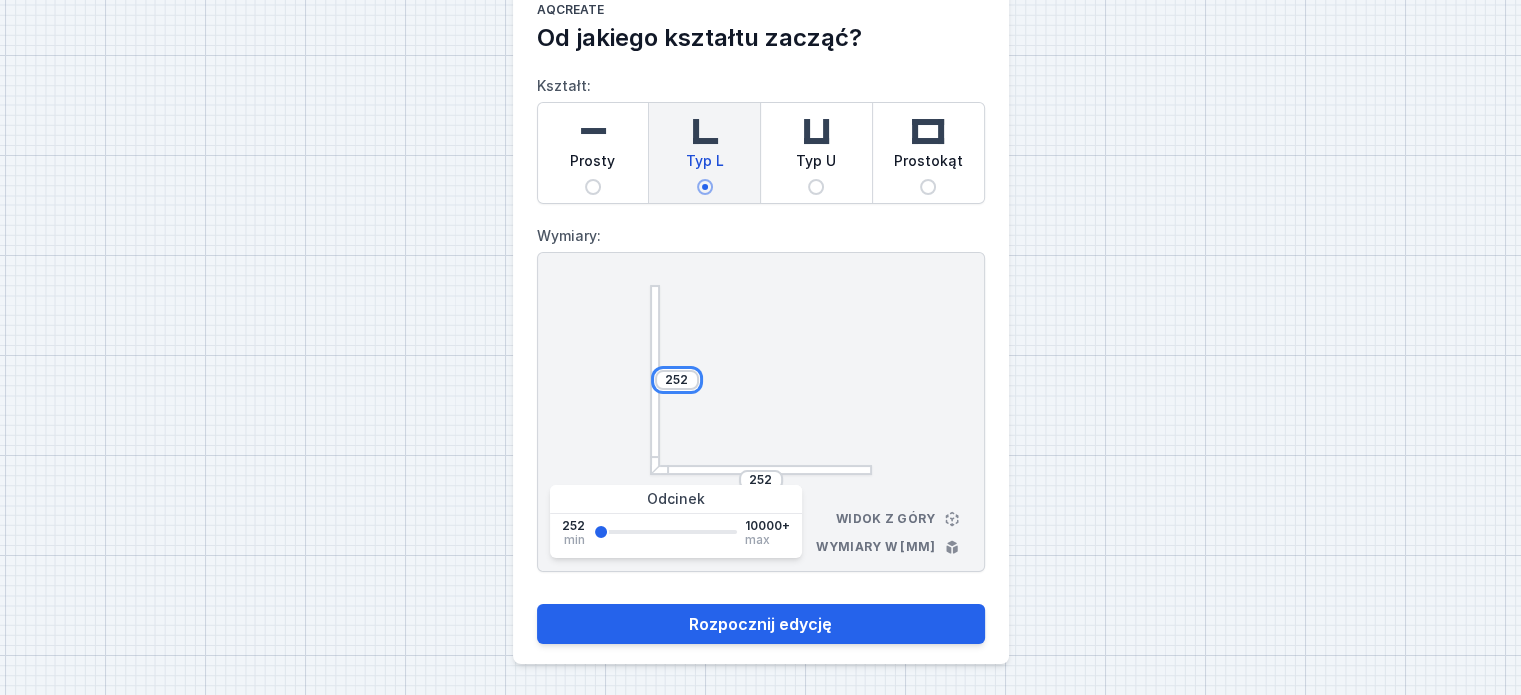 click on "252" at bounding box center (677, 380) 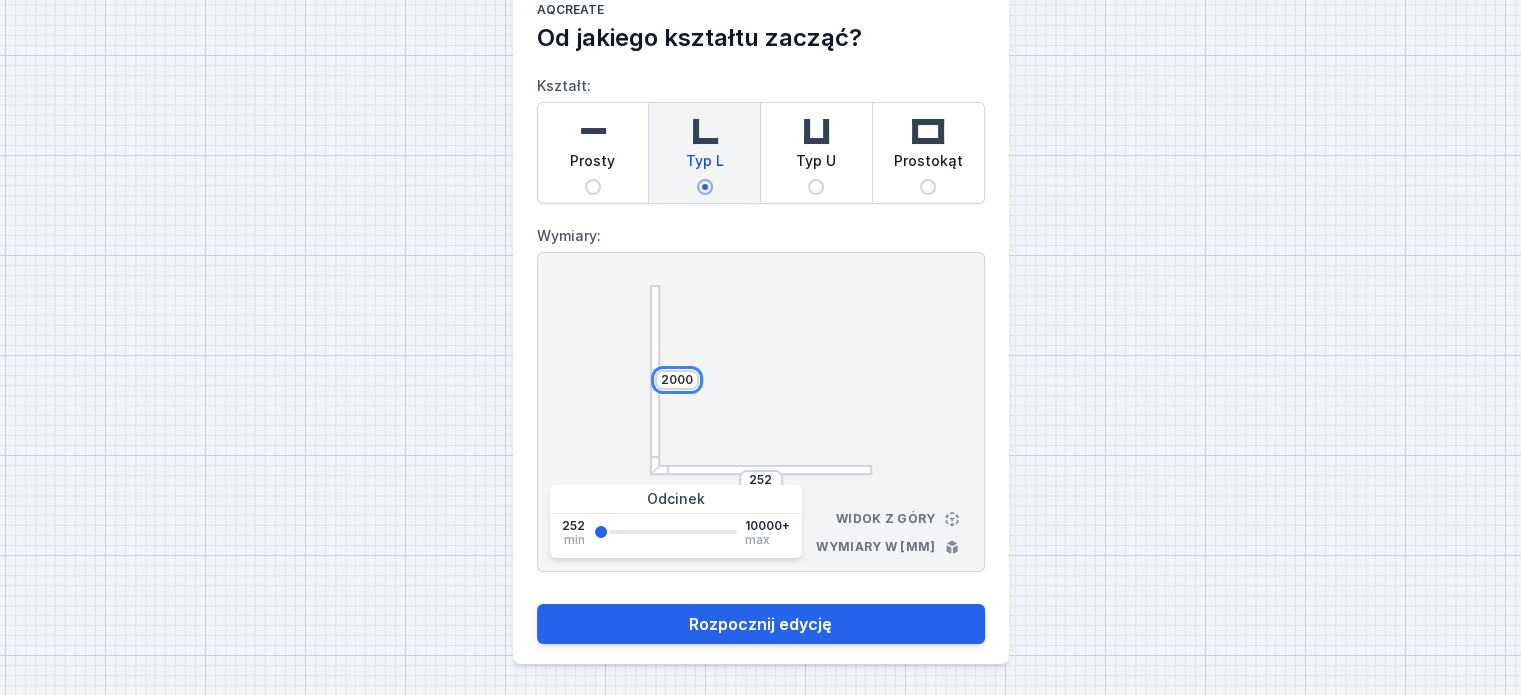 type on "2000" 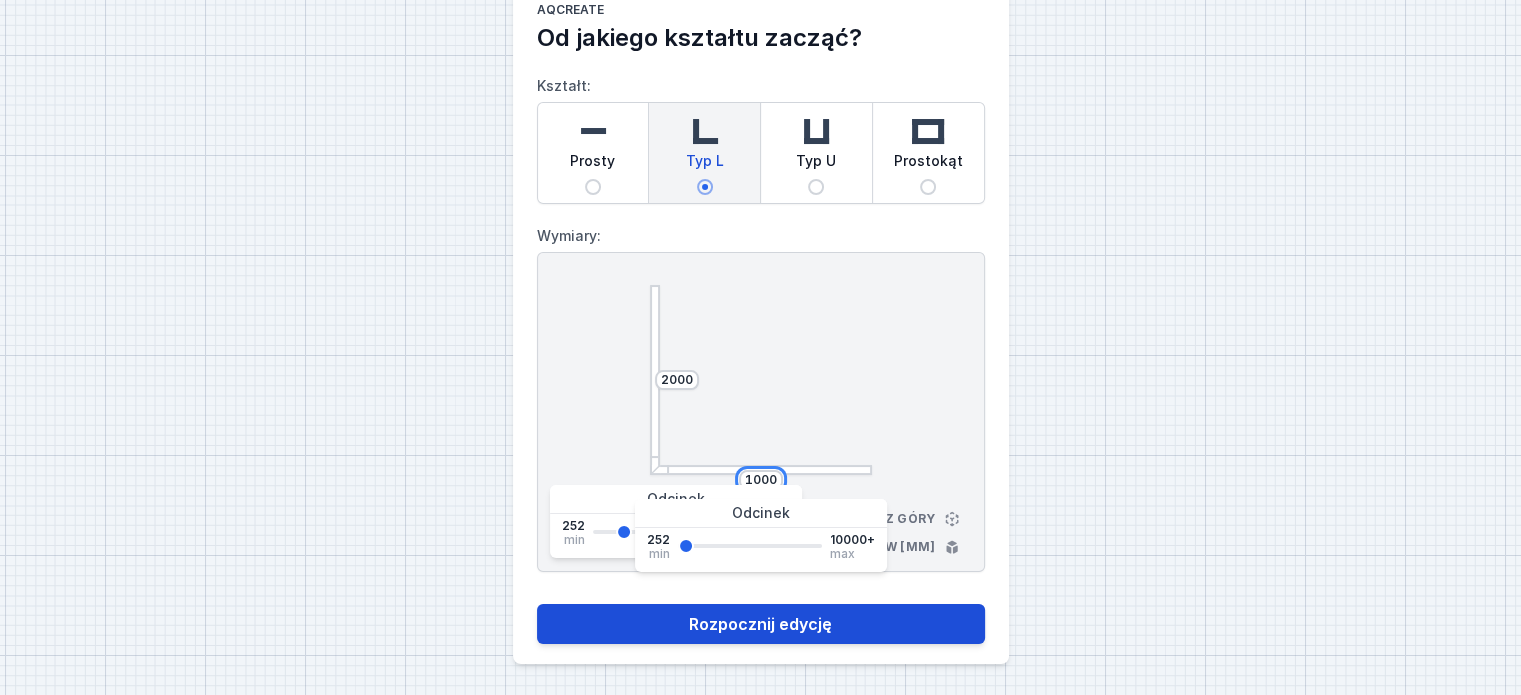type on "1000" 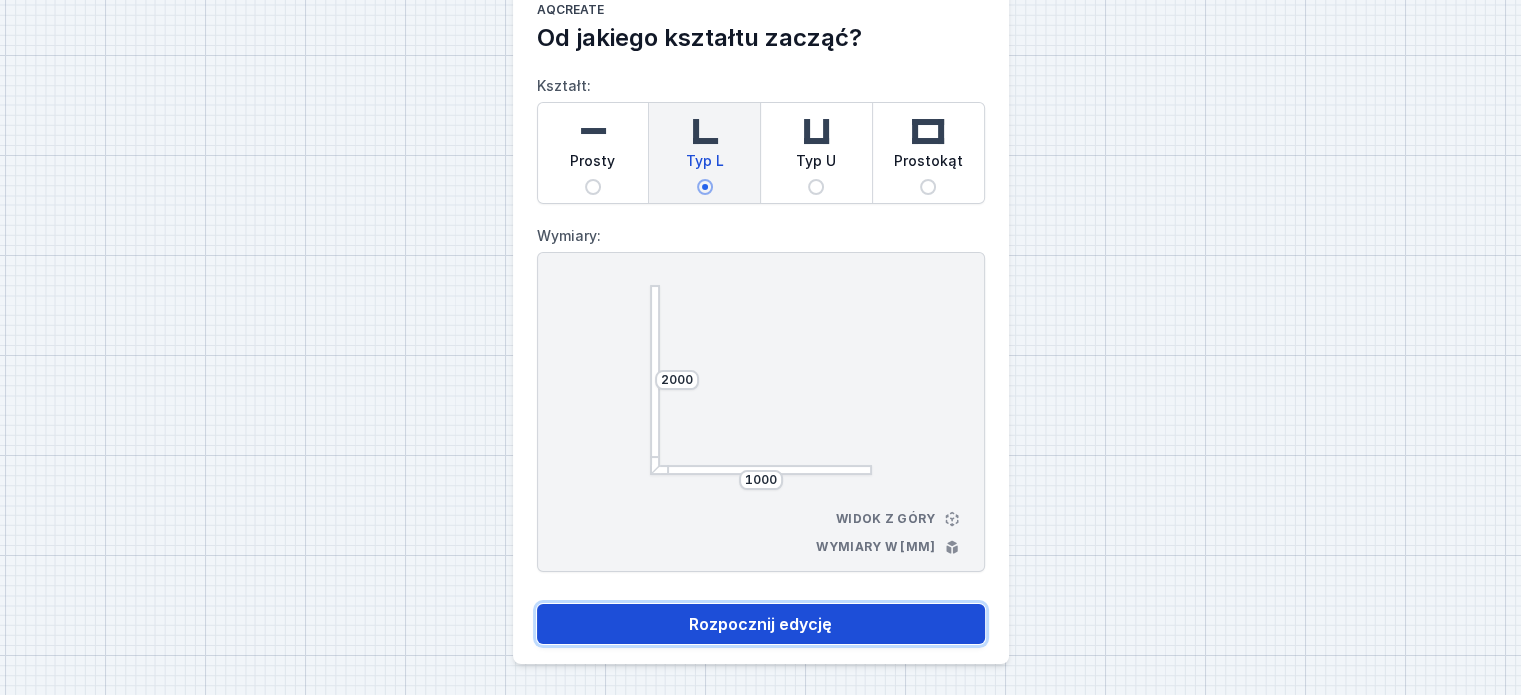 click on "Rozpocznij edycję" at bounding box center [761, 624] 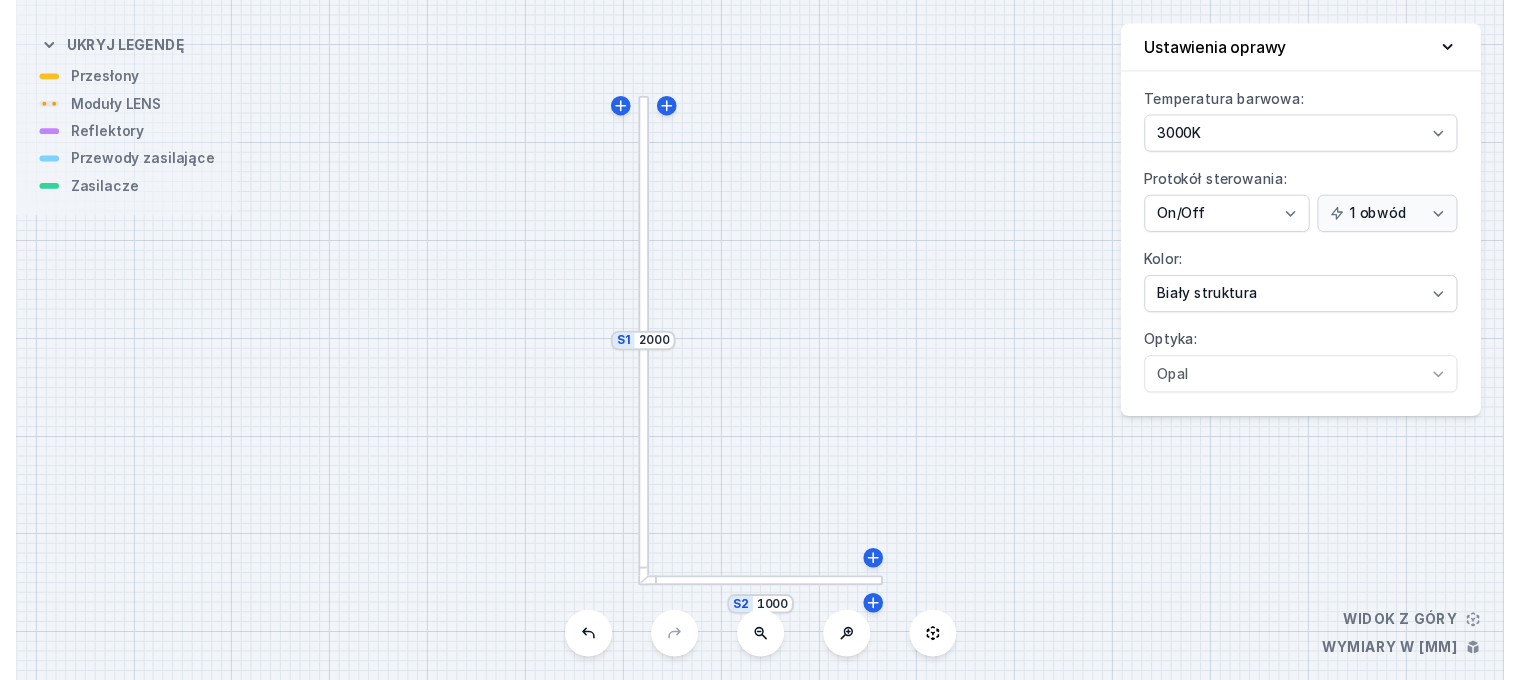 scroll, scrollTop: 0, scrollLeft: 0, axis: both 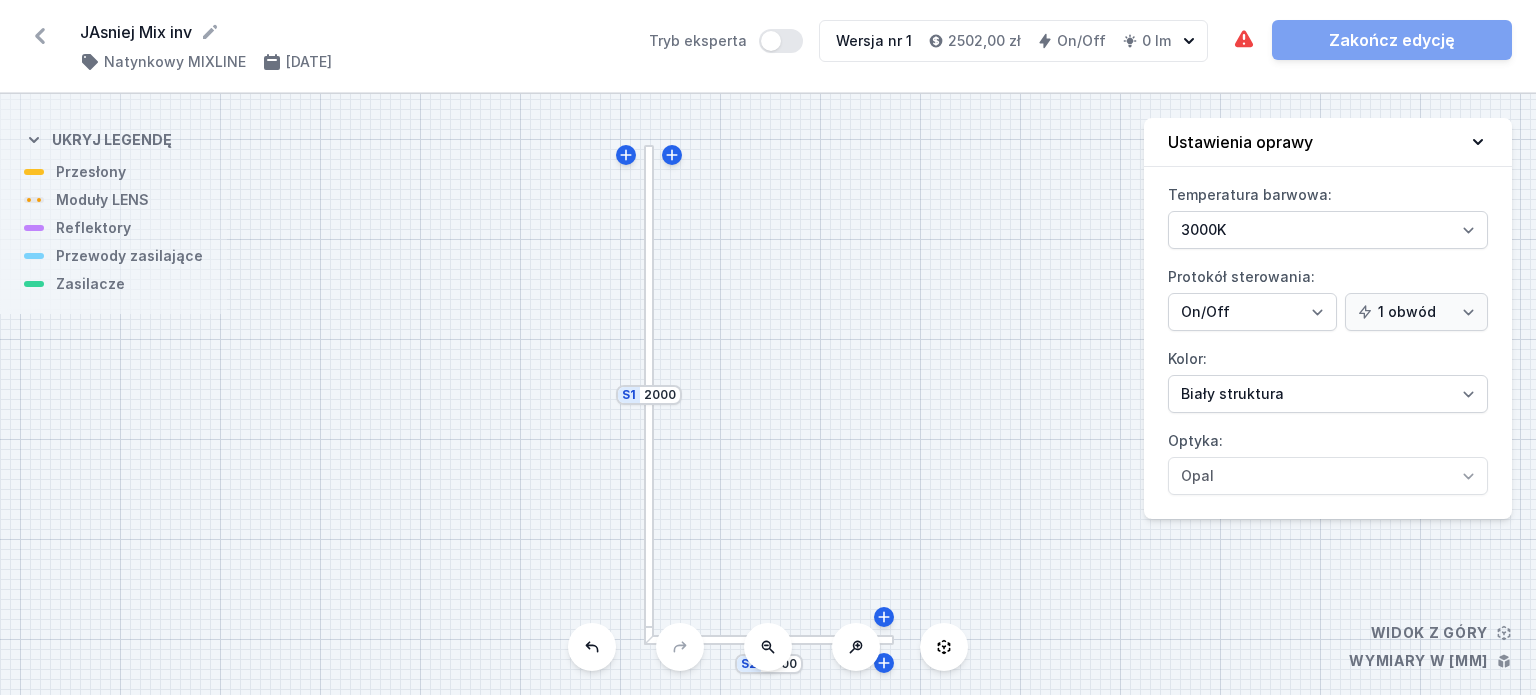 click at bounding box center [1478, 142] 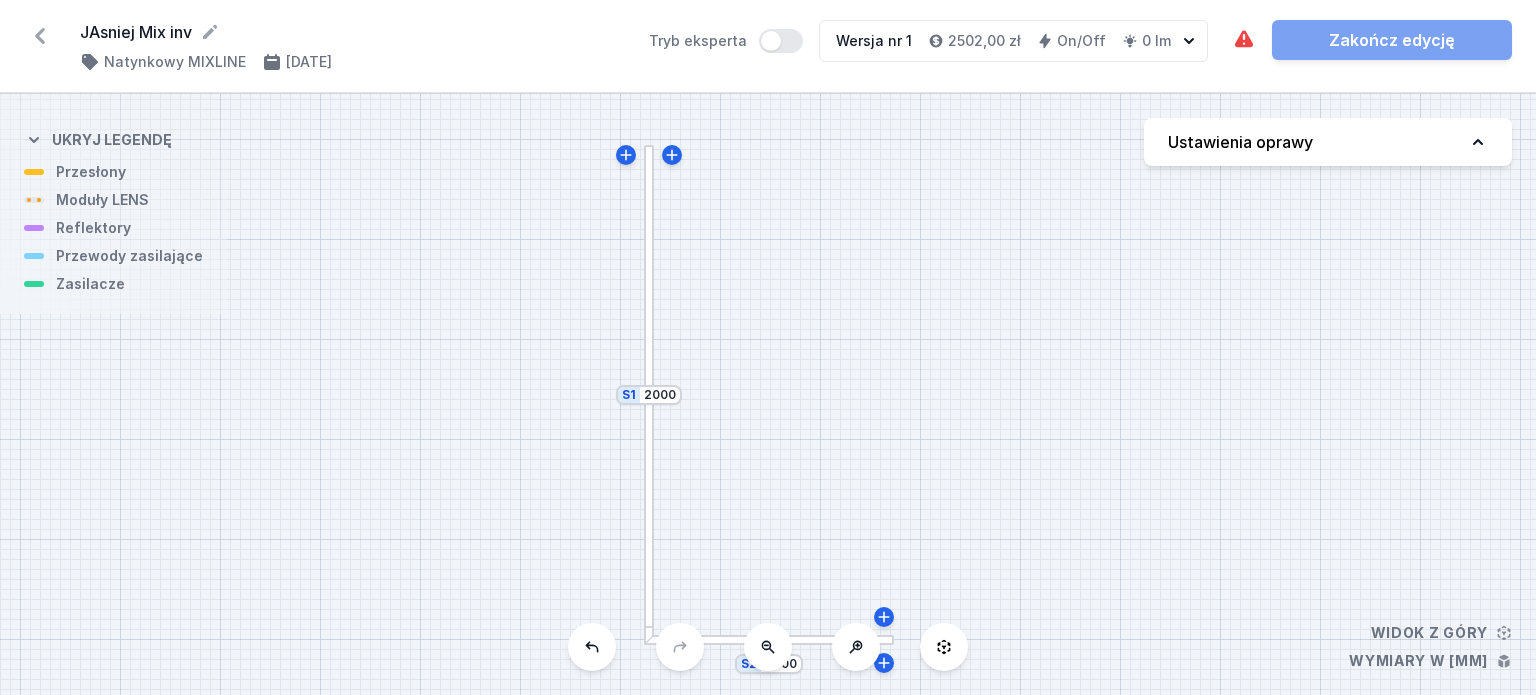 click at bounding box center [649, 395] 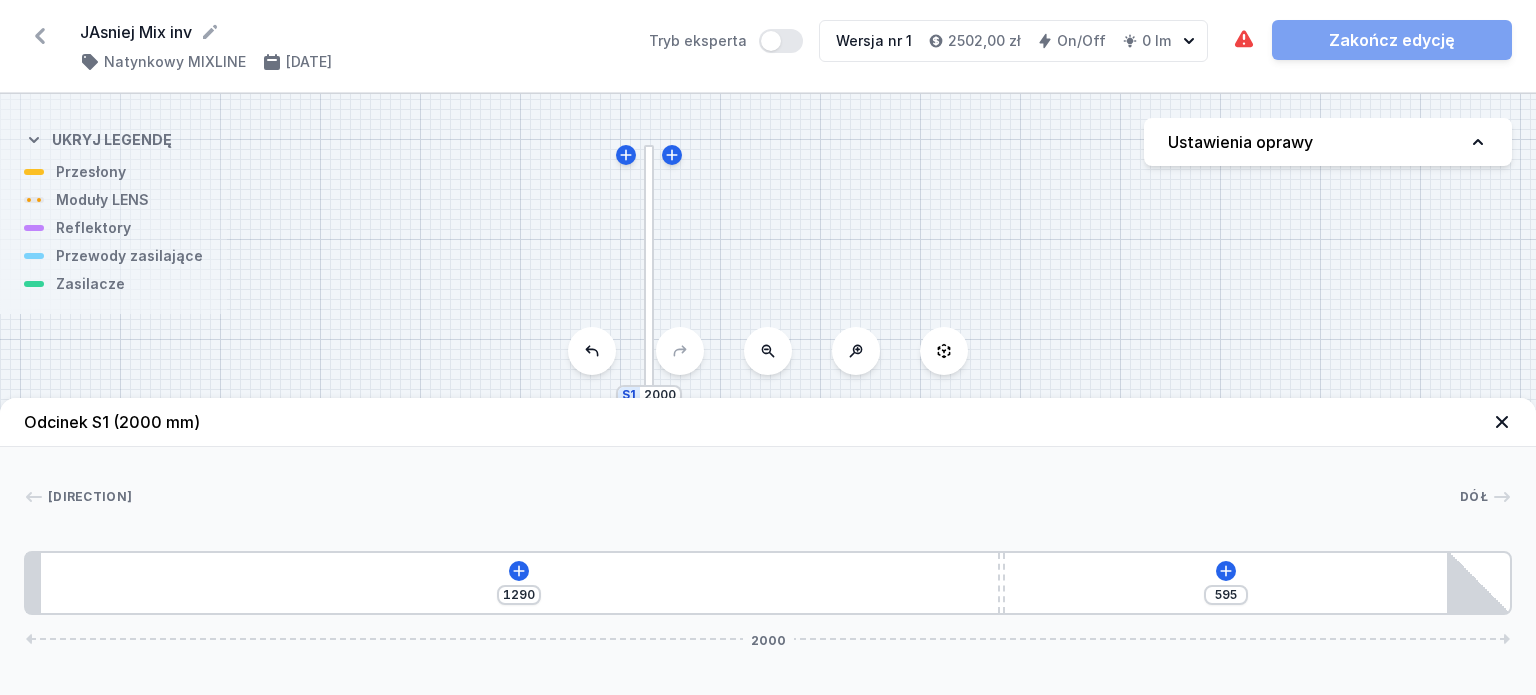 drag, startPoint x: 766, startPoint y: 566, endPoint x: 1124, endPoint y: 583, distance: 358.4034 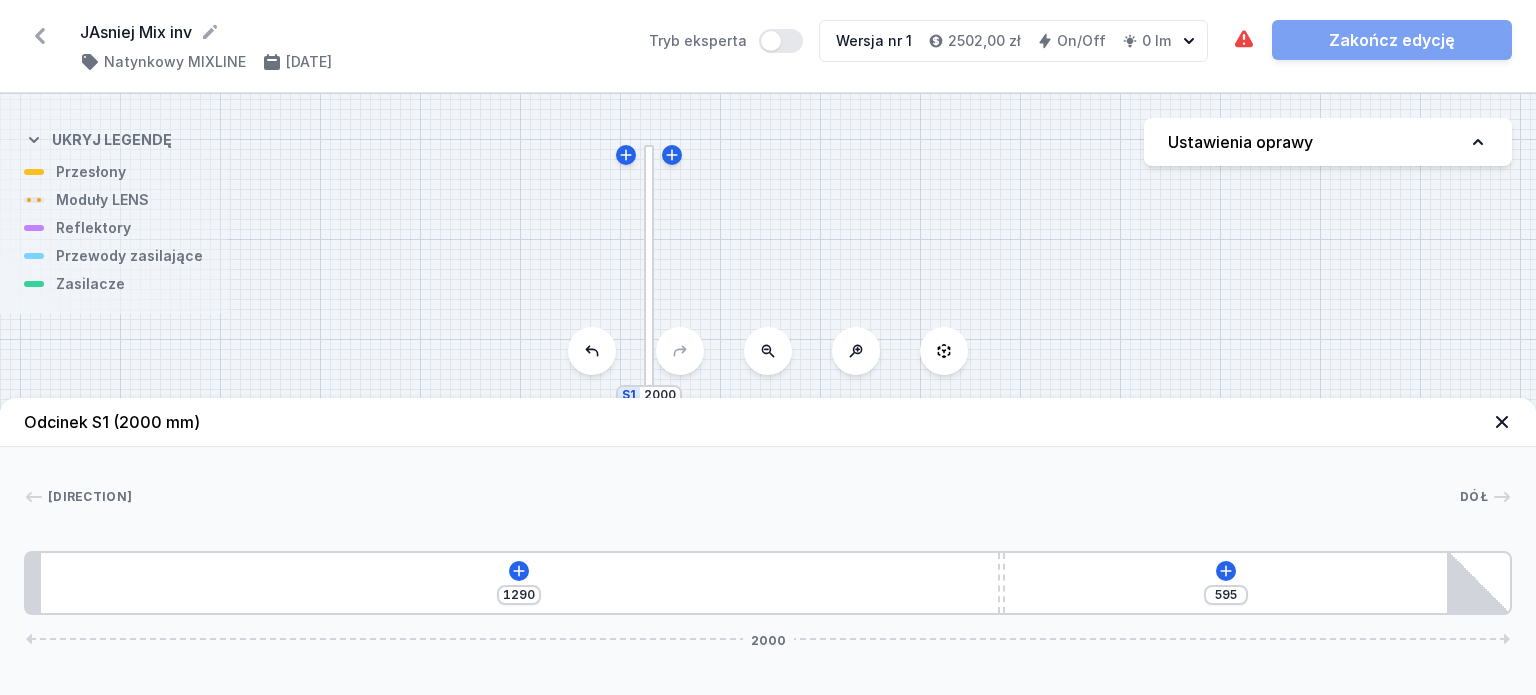 click on "[PHONE]" at bounding box center [768, 583] 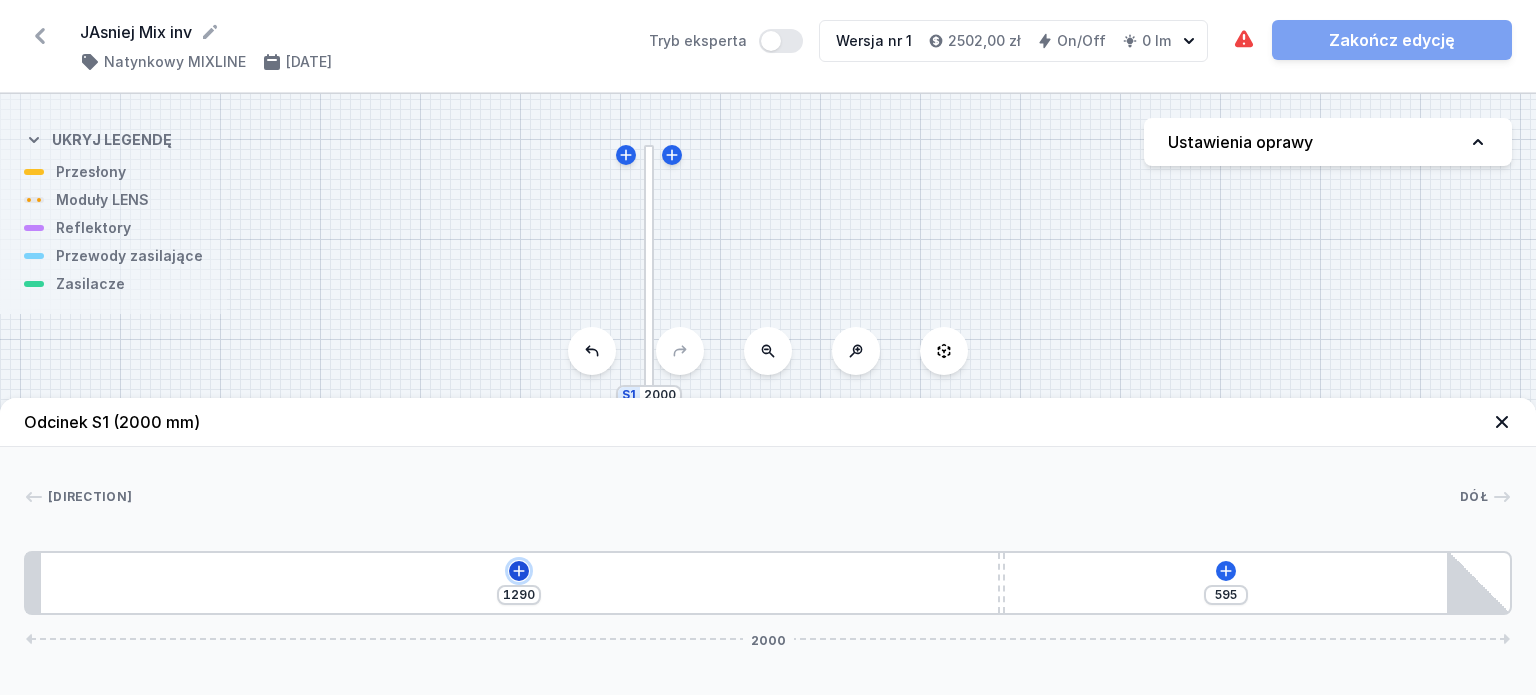 click at bounding box center [519, 571] 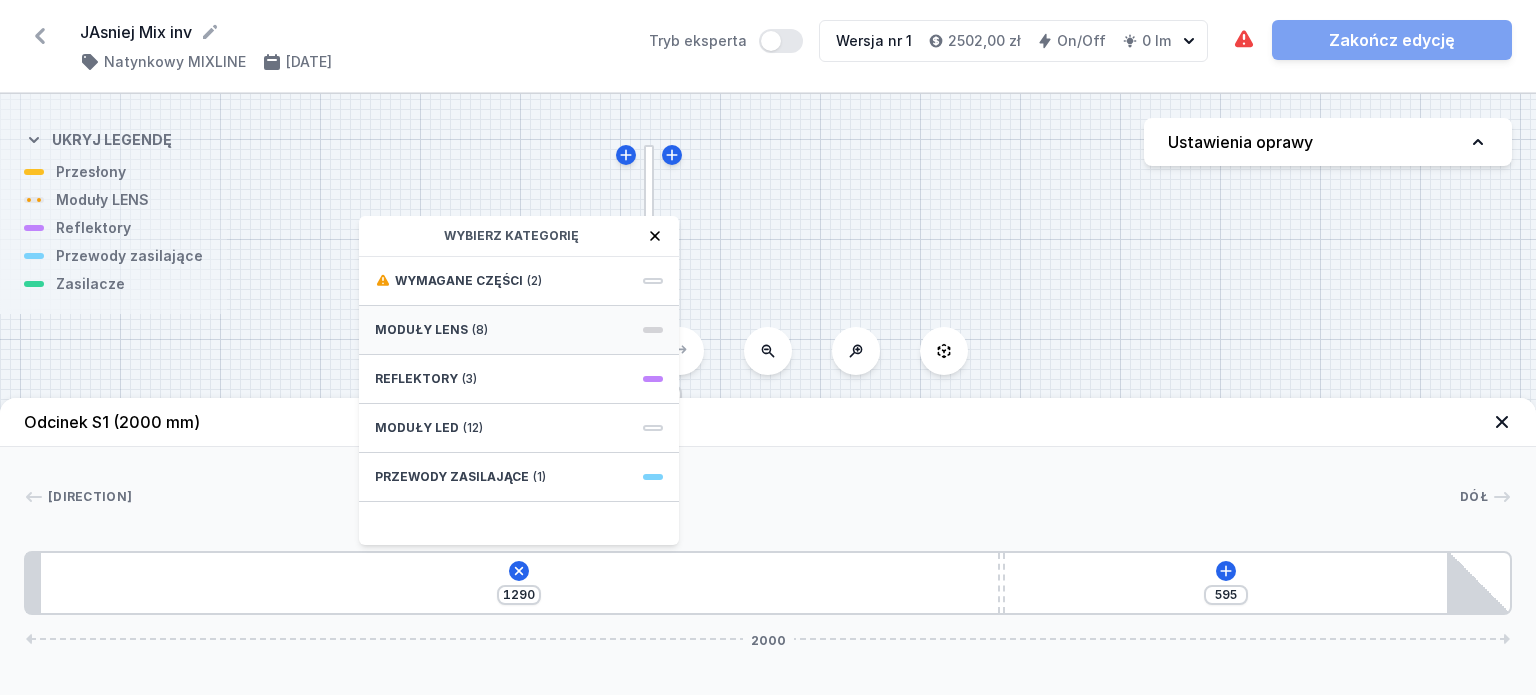 click on "Moduły LENS (8)" at bounding box center (519, 330) 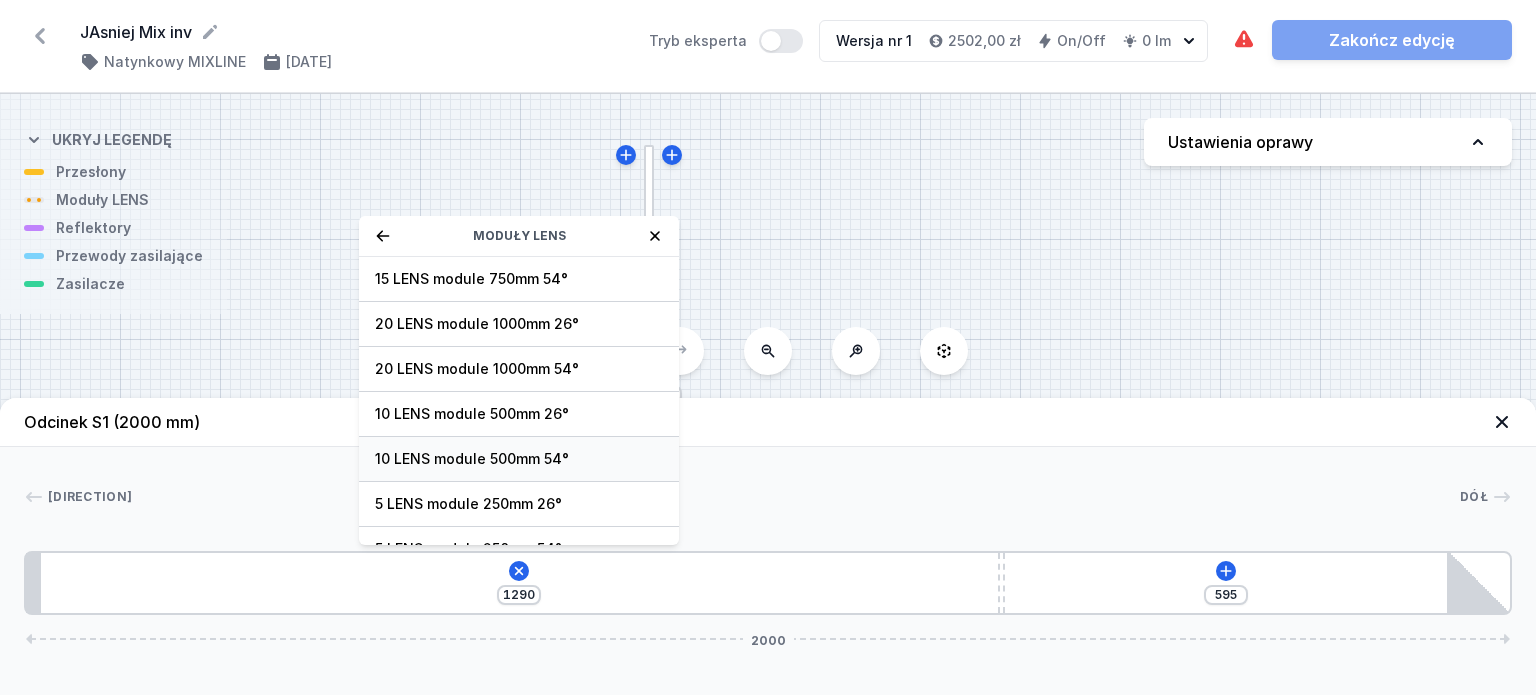 click on "10 LENS module 500mm 54°" at bounding box center [519, 279] 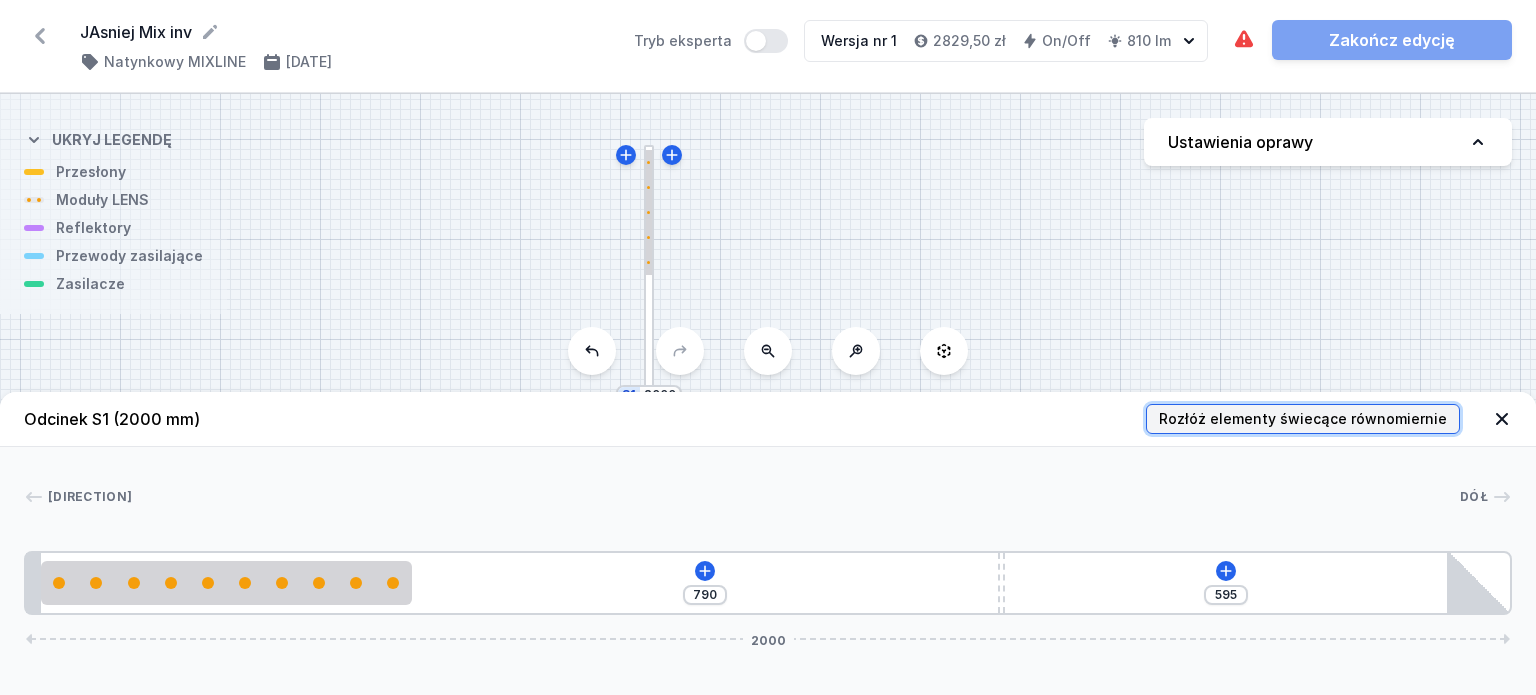 click on "Rozłóż elementy świecące równomiernie" at bounding box center [1303, 419] 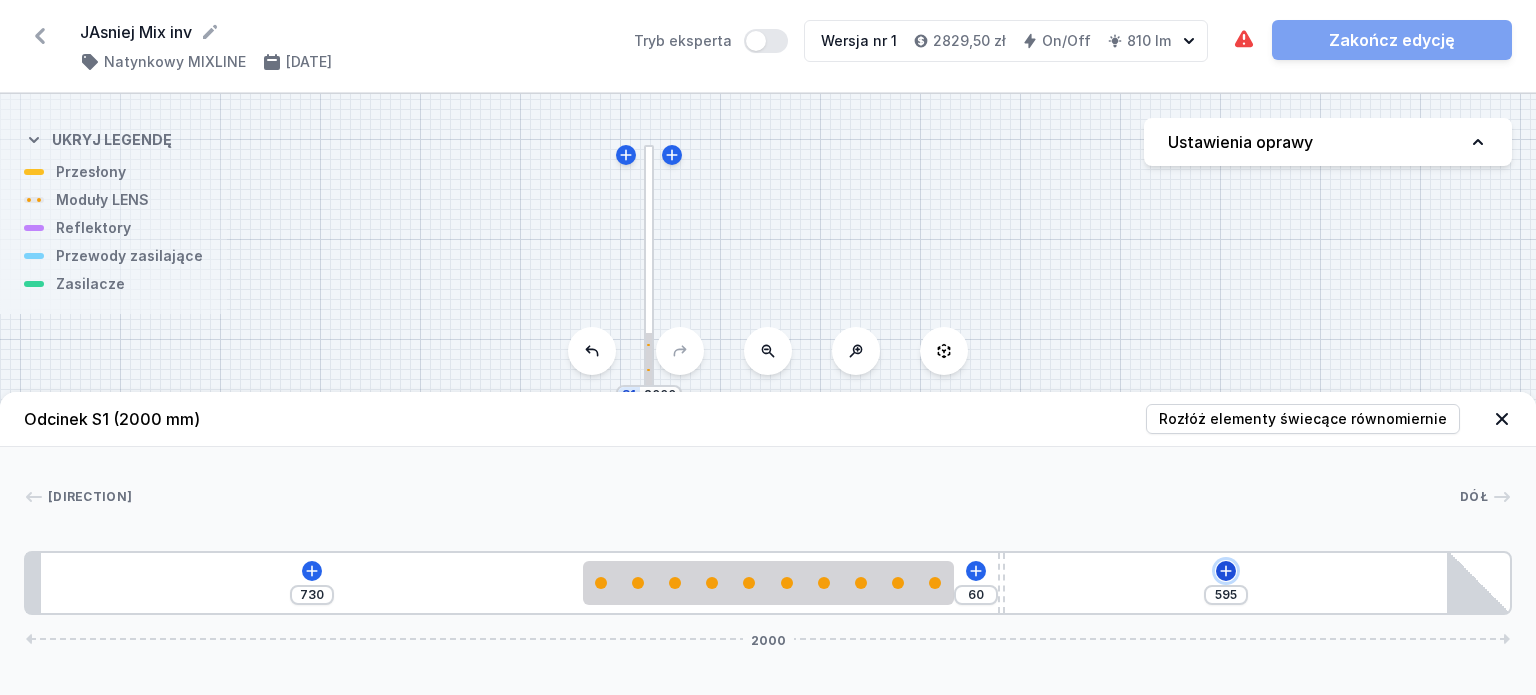 click at bounding box center [312, 571] 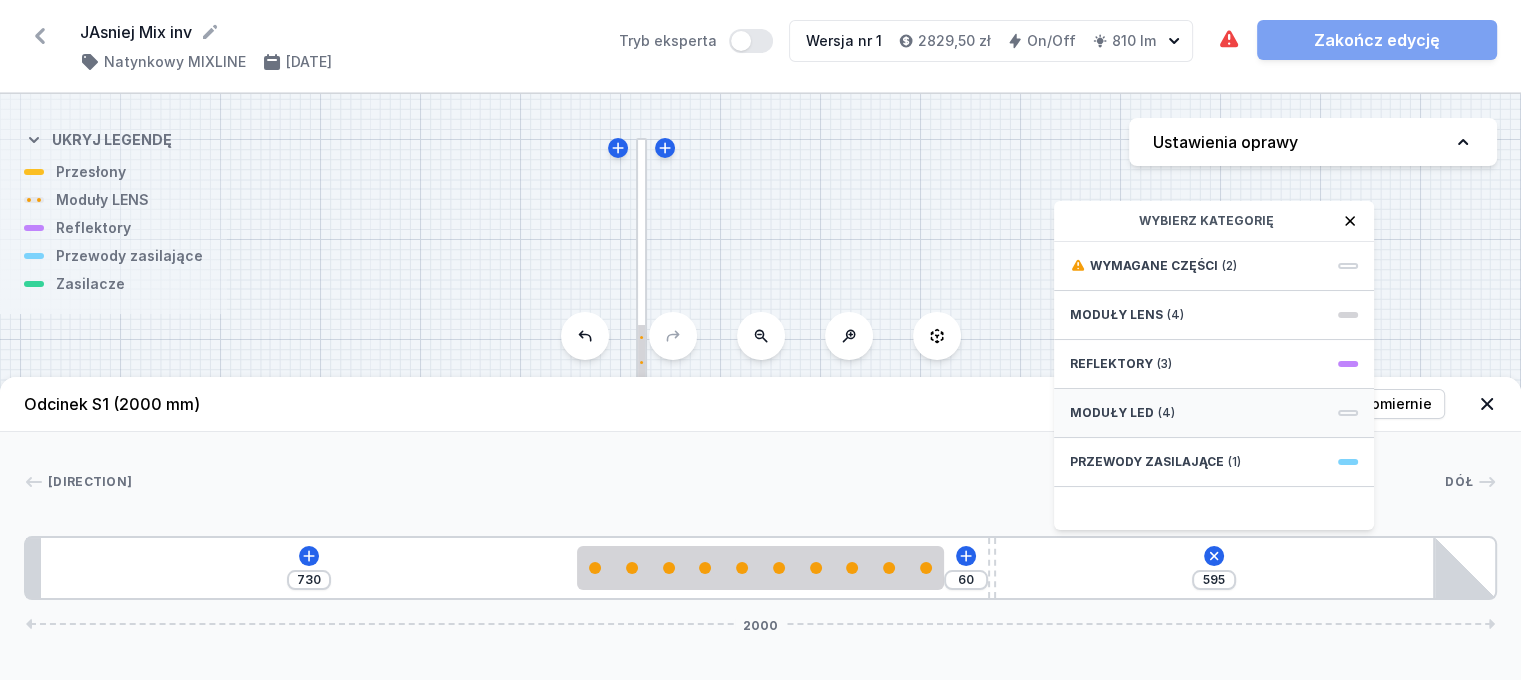 click on "Moduły LED (4)" at bounding box center (1214, 413) 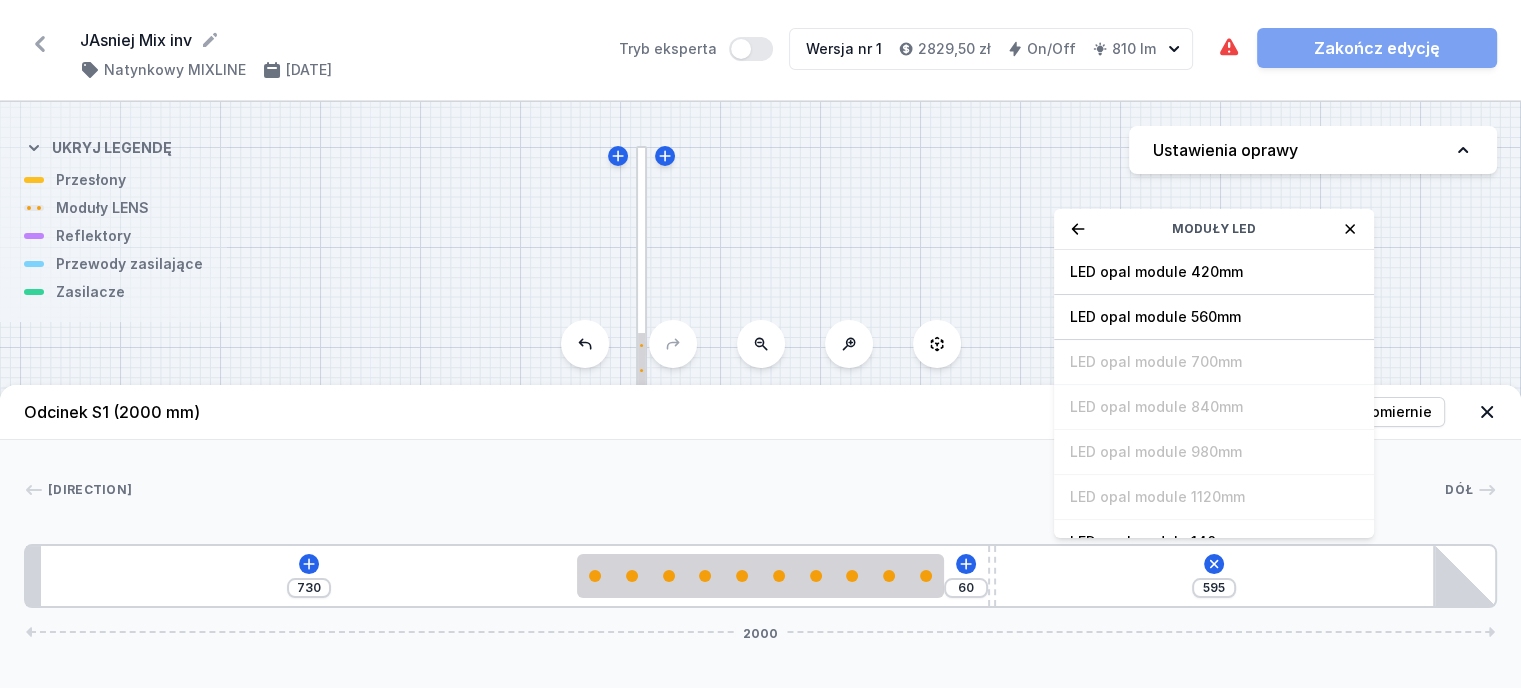 scroll, scrollTop: 249, scrollLeft: 0, axis: vertical 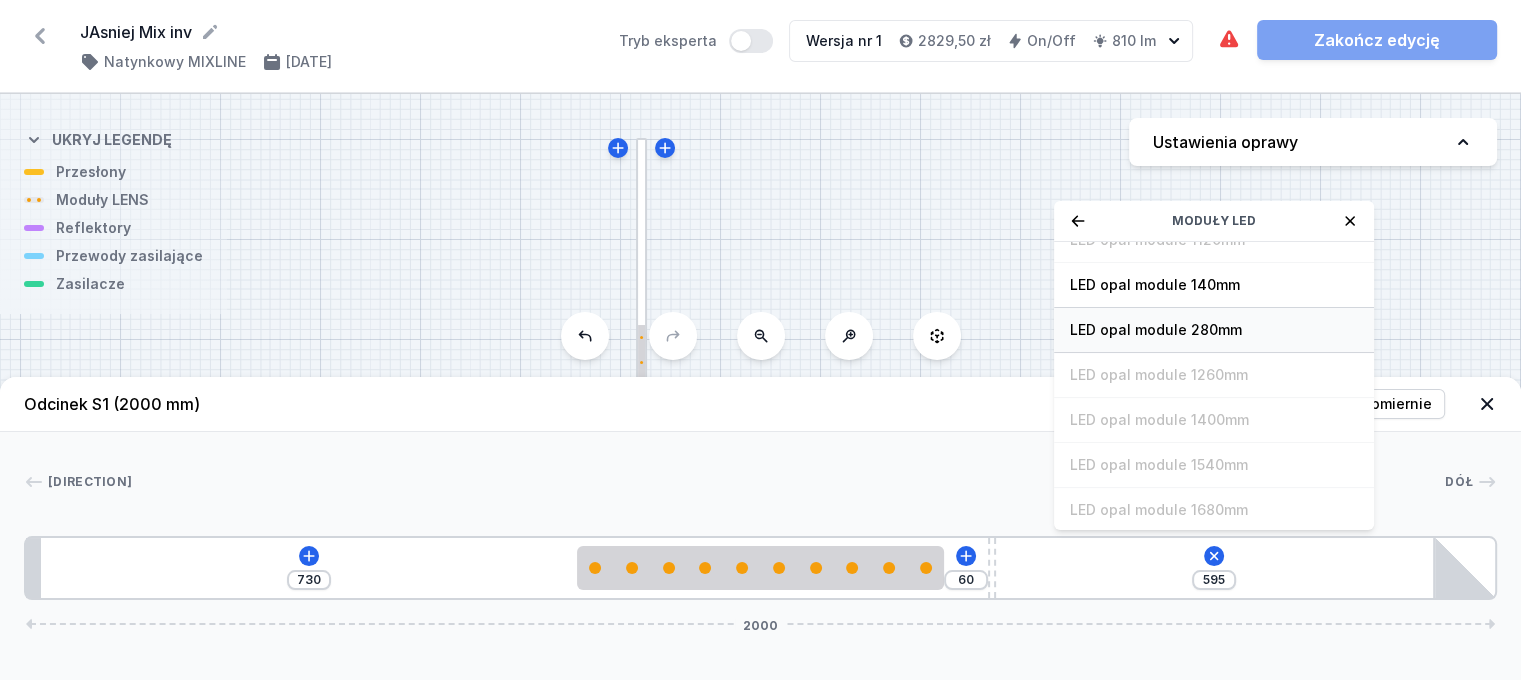 click on "LED opal module 280mm" at bounding box center (1214, 15) 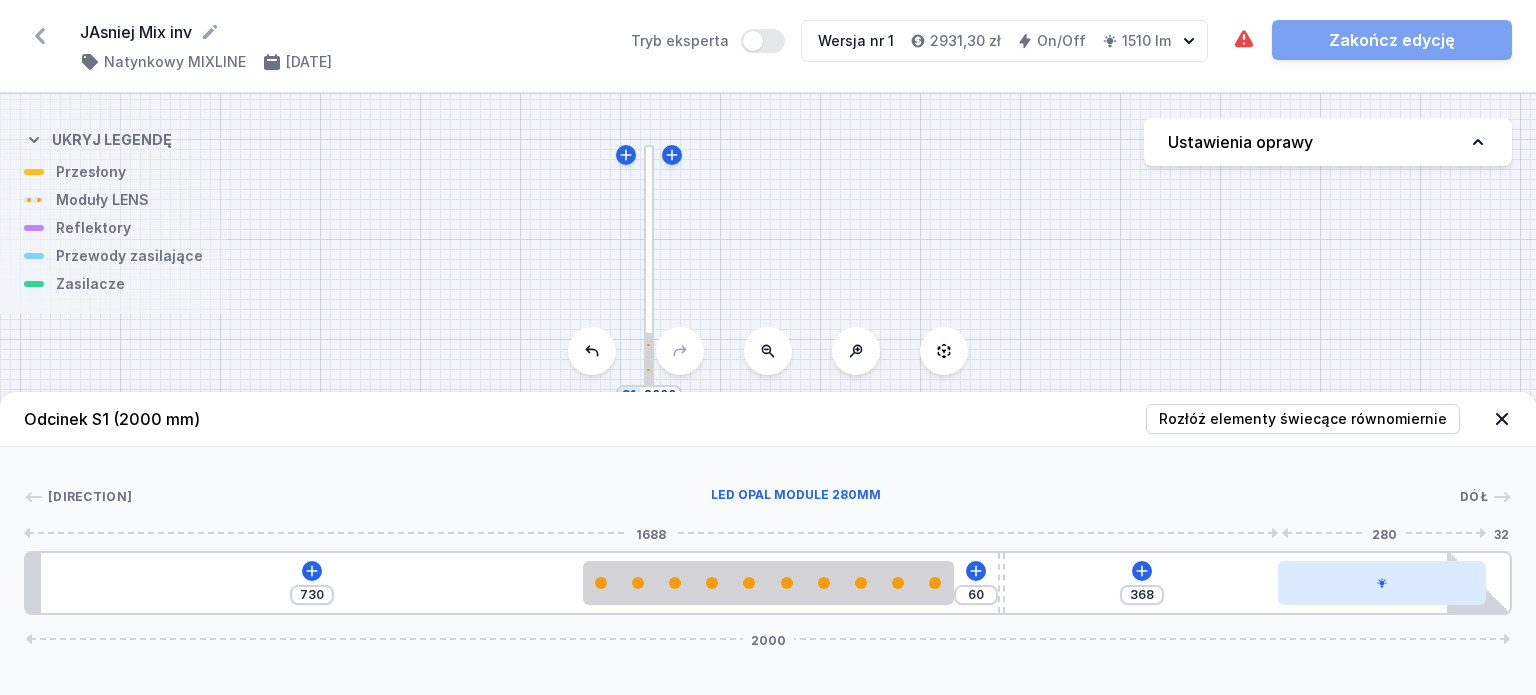 drag, startPoint x: 1101, startPoint y: 588, endPoint x: 1422, endPoint y: 564, distance: 321.89594 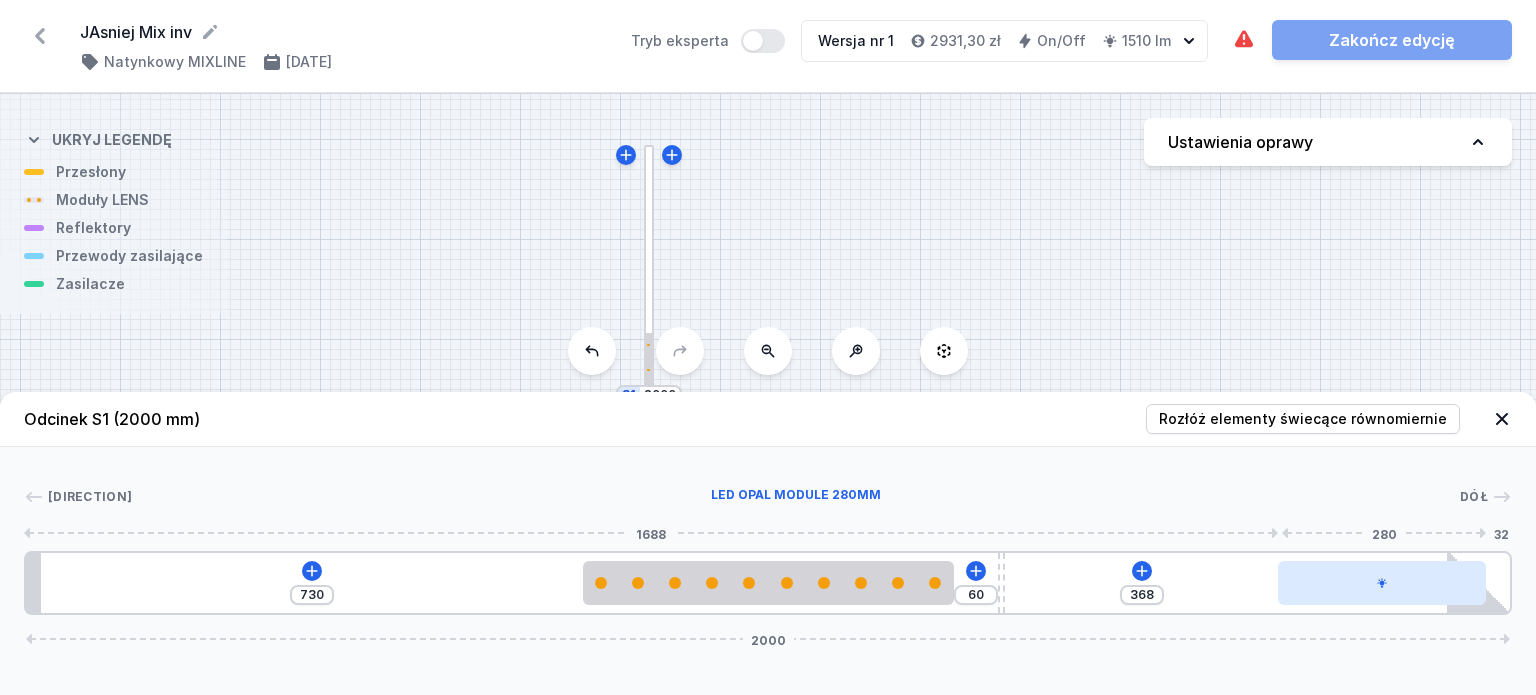click at bounding box center [1382, 583] 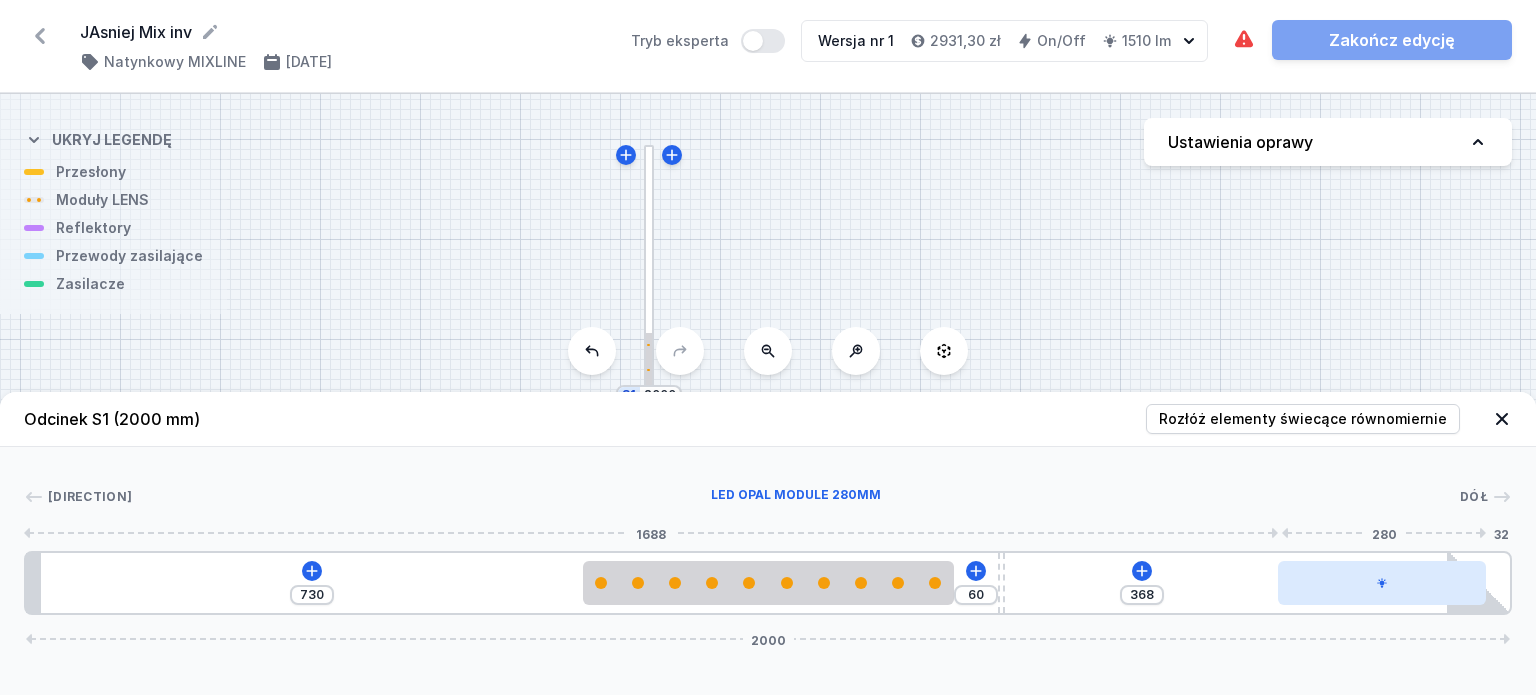 click at bounding box center (1382, 583) 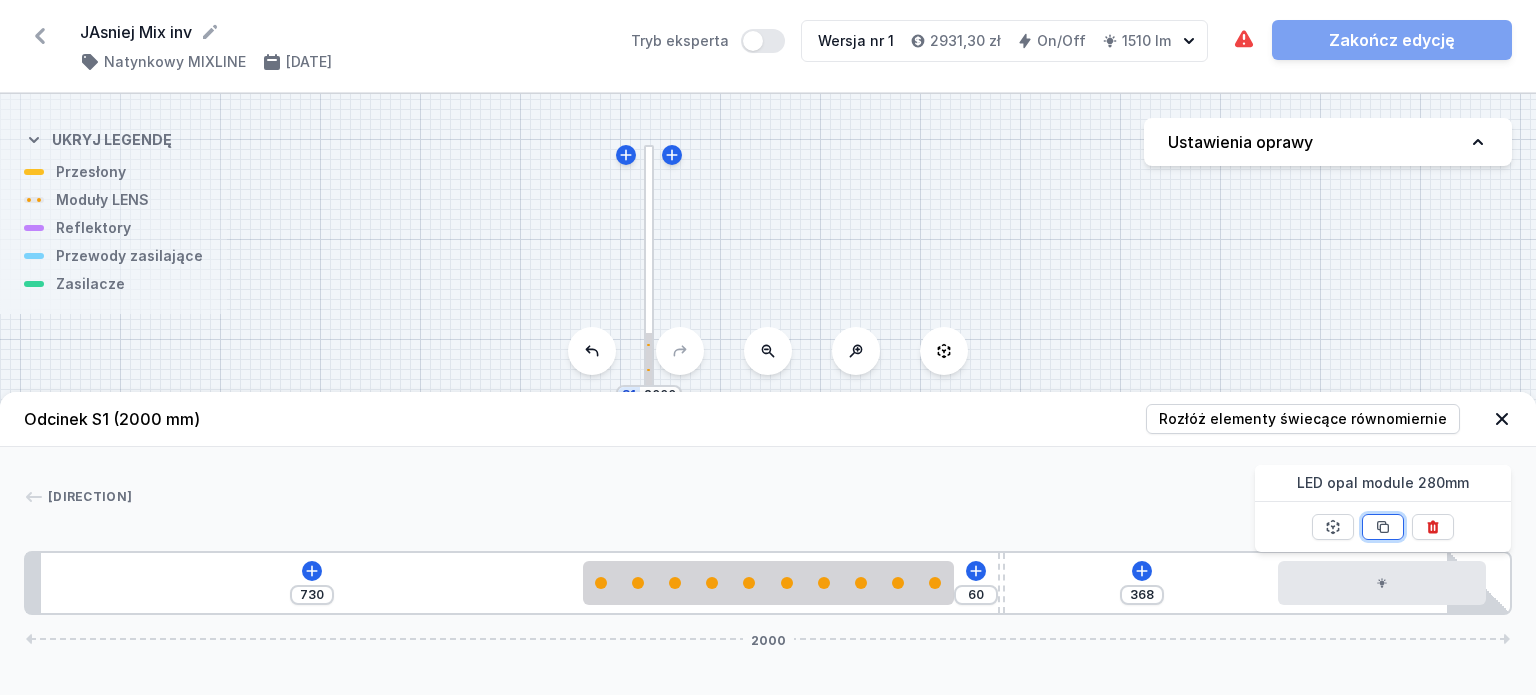 click at bounding box center (1332, 527) 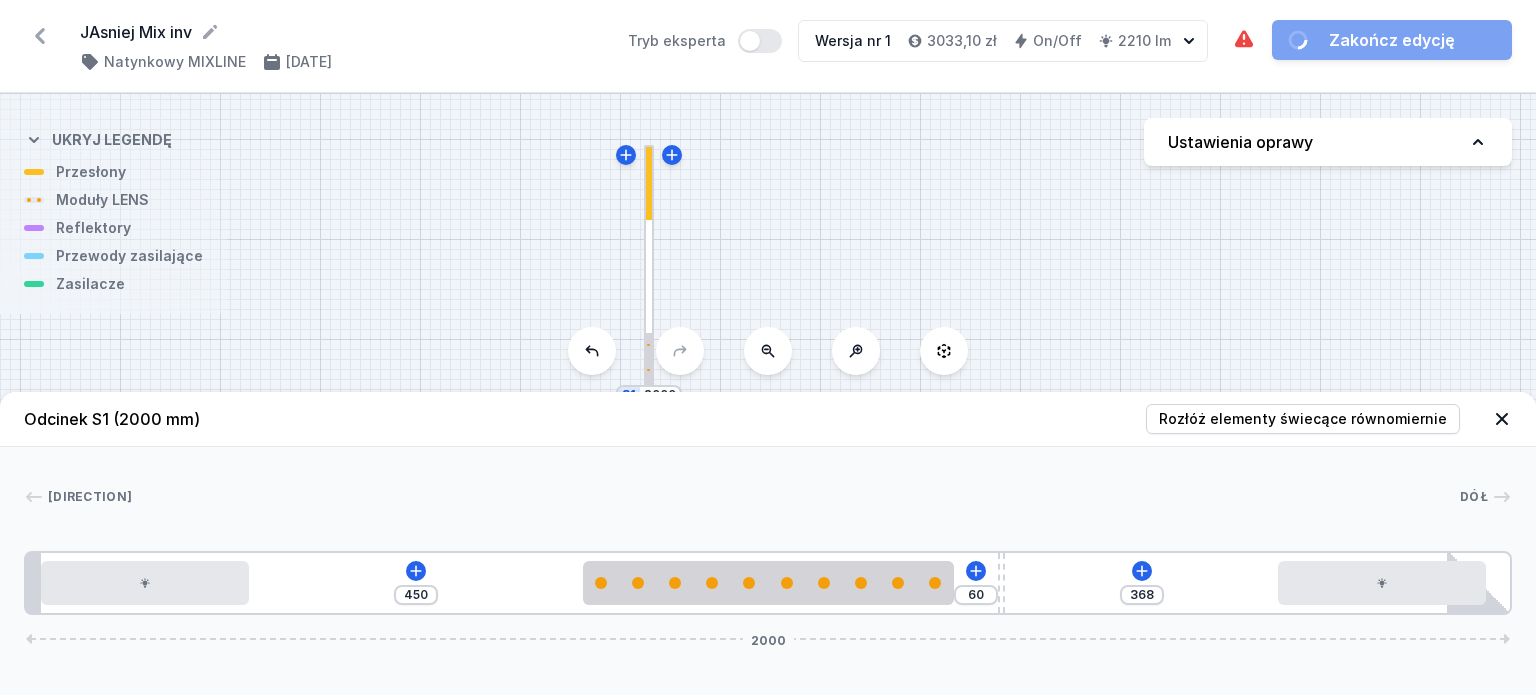 drag, startPoint x: 1149, startPoint y: 596, endPoint x: 139, endPoint y: 503, distance: 1014.27264 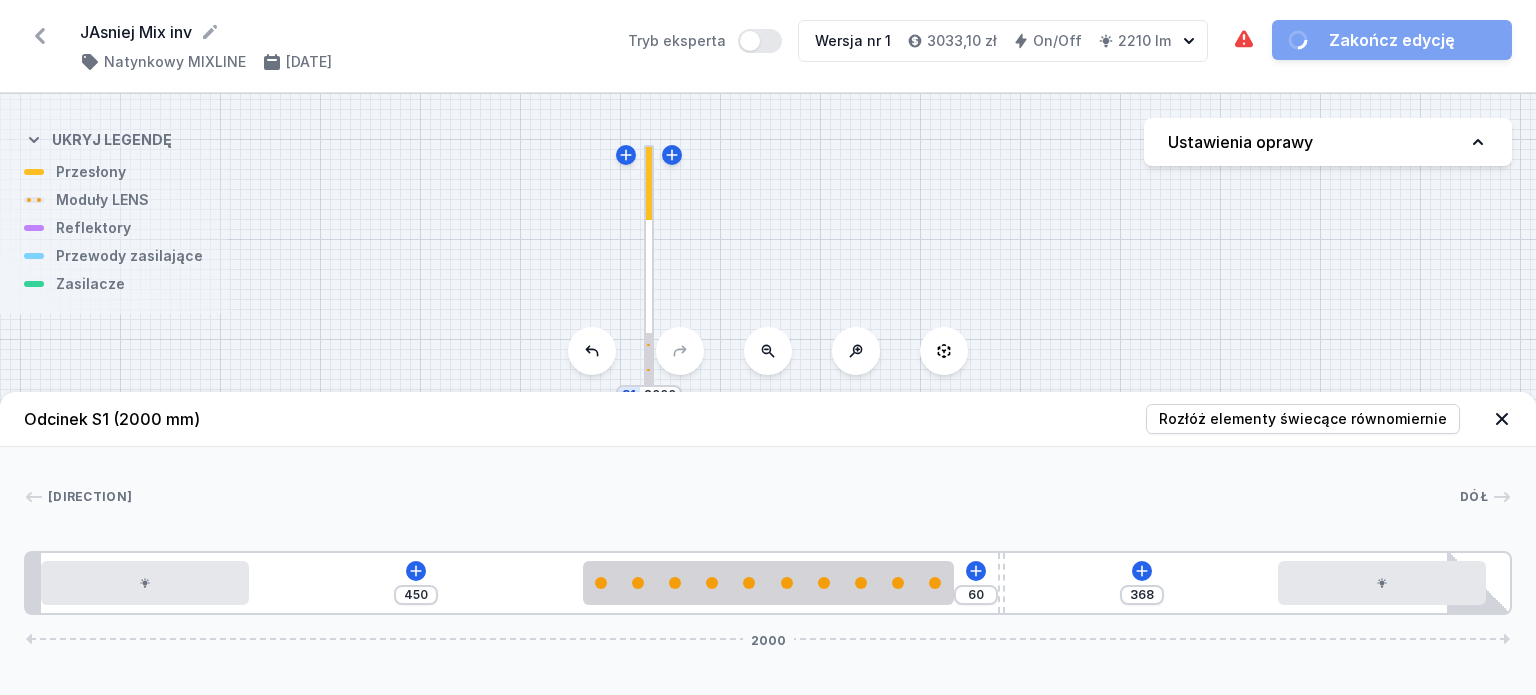 click on "Top Bottom 1 2 3 4 2 5 [NUMBER] 60 368 2000 20 280 450 500 60 10 368 280 32 20 1895 85 2000" at bounding box center (768, 531) 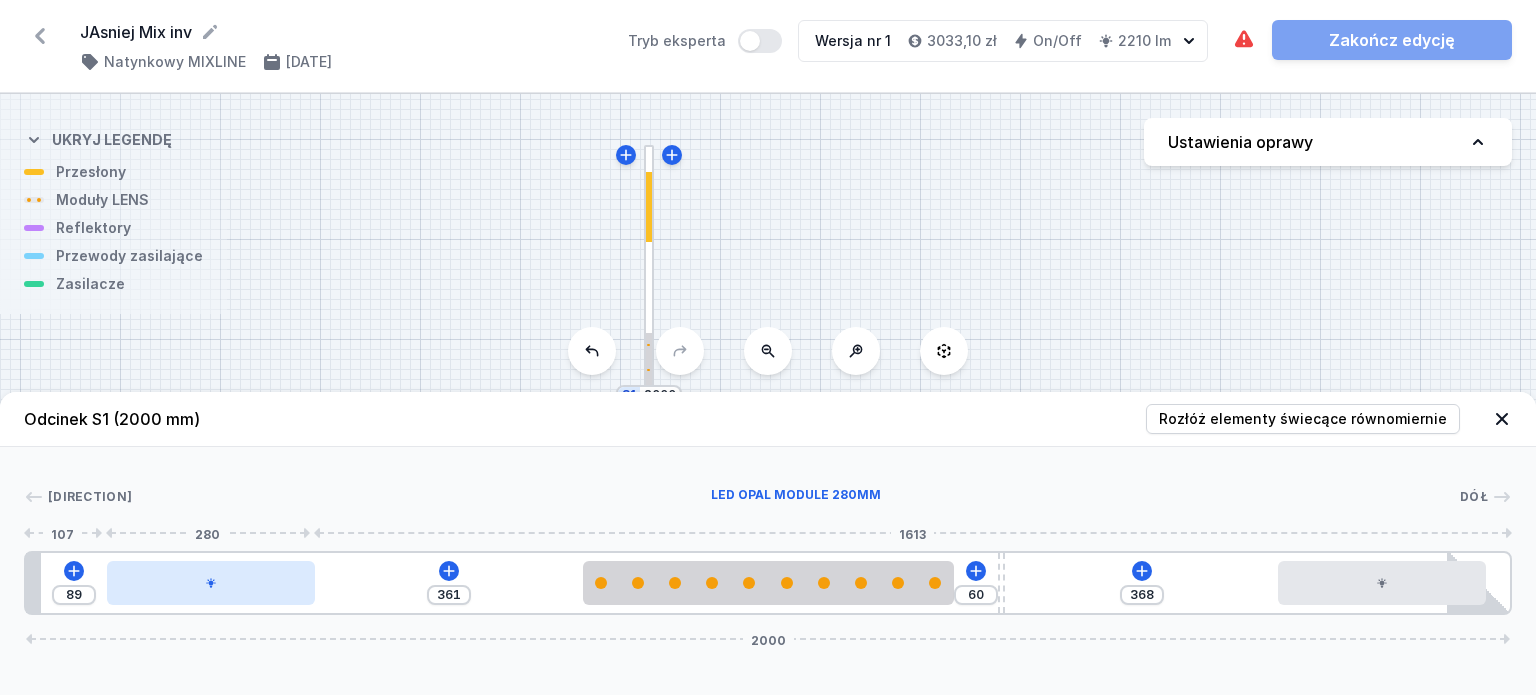 drag, startPoint x: 201, startPoint y: 595, endPoint x: 254, endPoint y: 592, distance: 53.08484 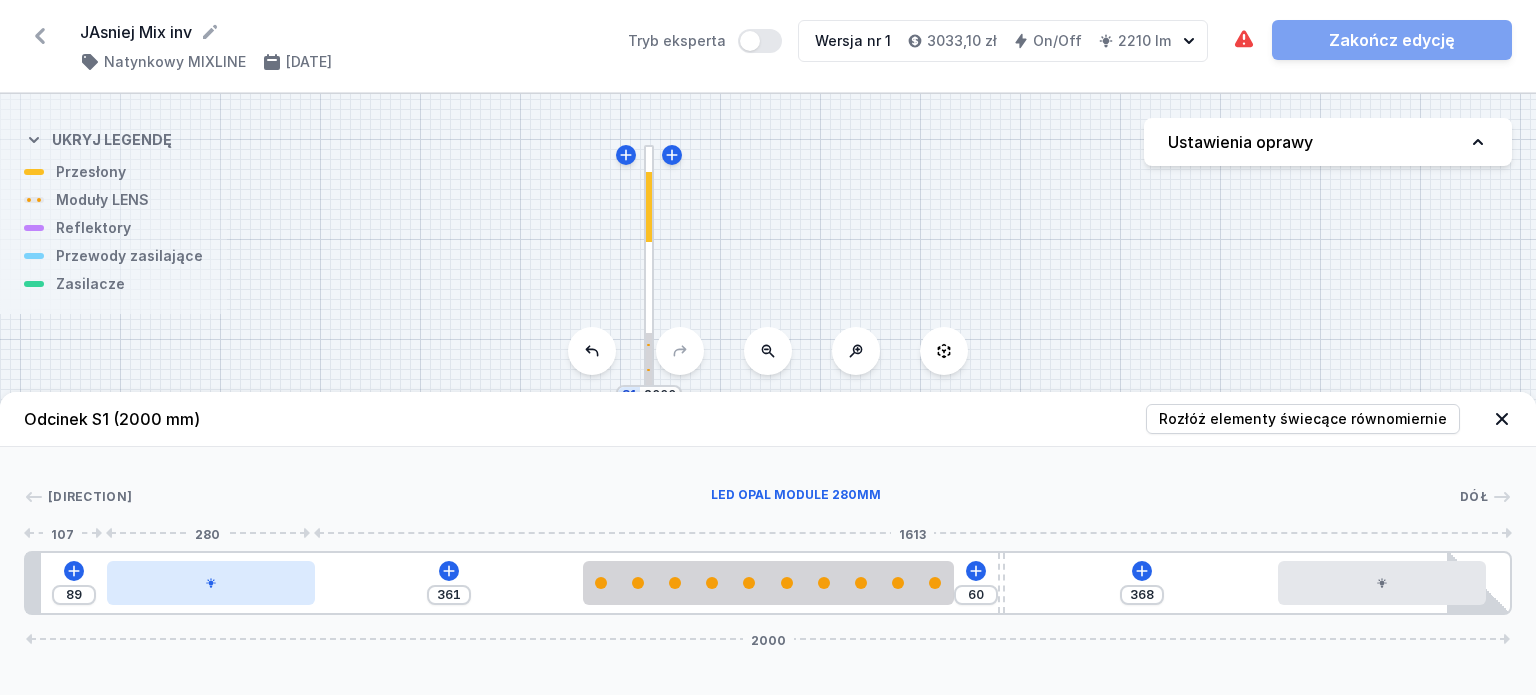 click at bounding box center [211, 583] 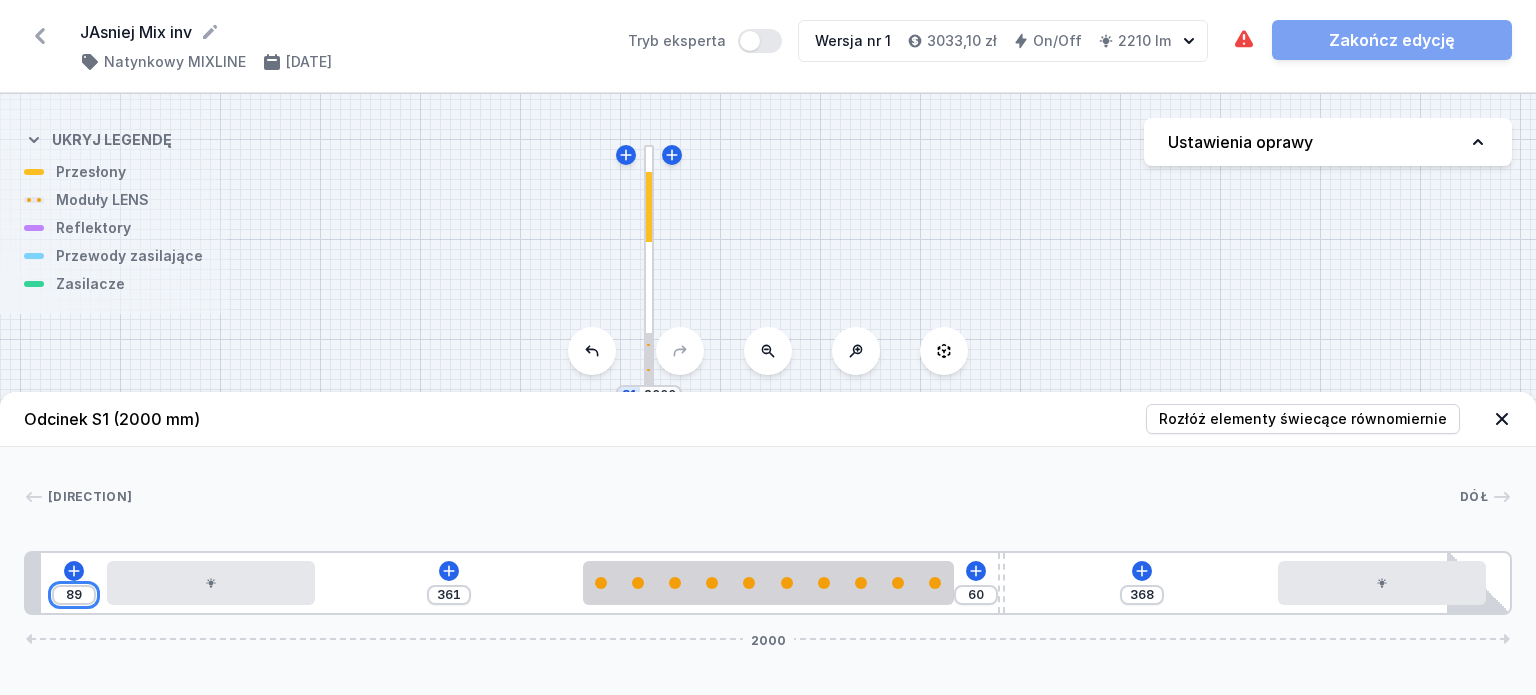 click on "89" at bounding box center (74, 595) 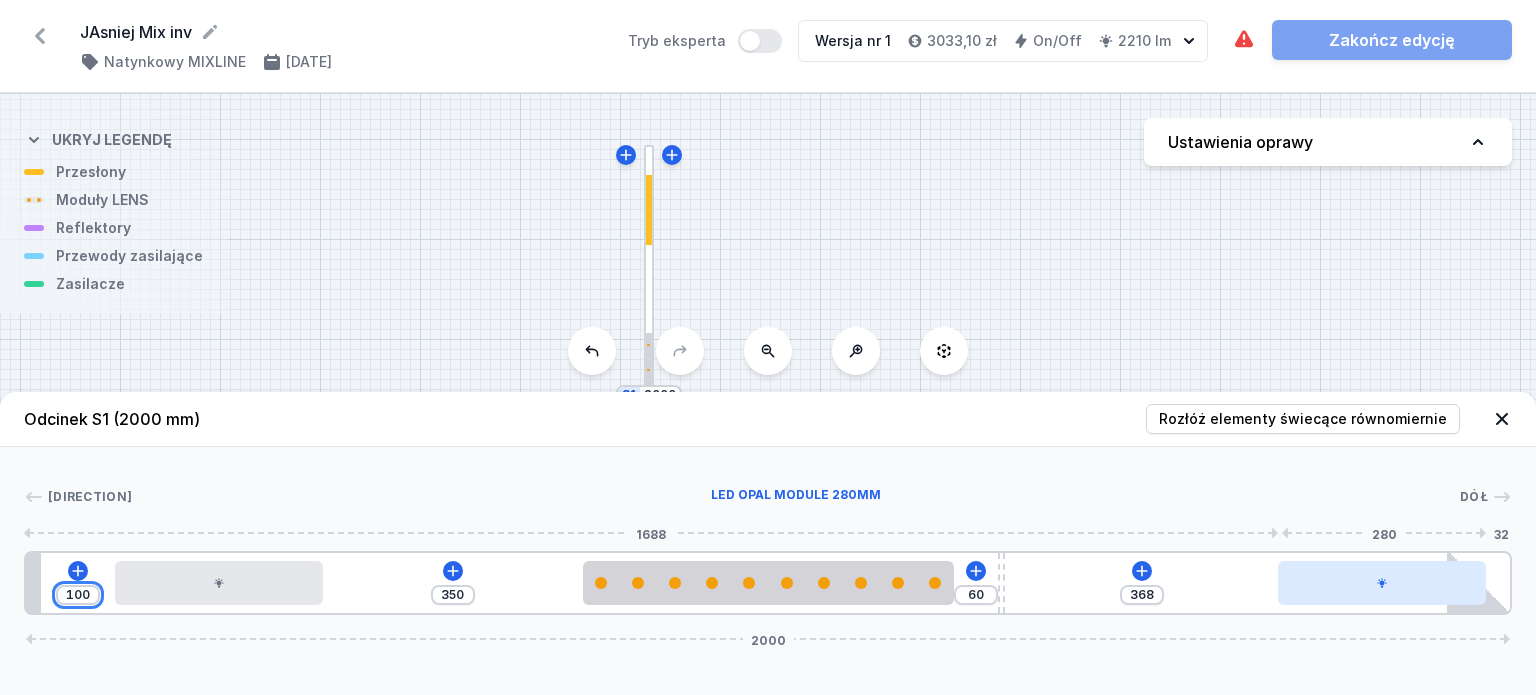 type on "100" 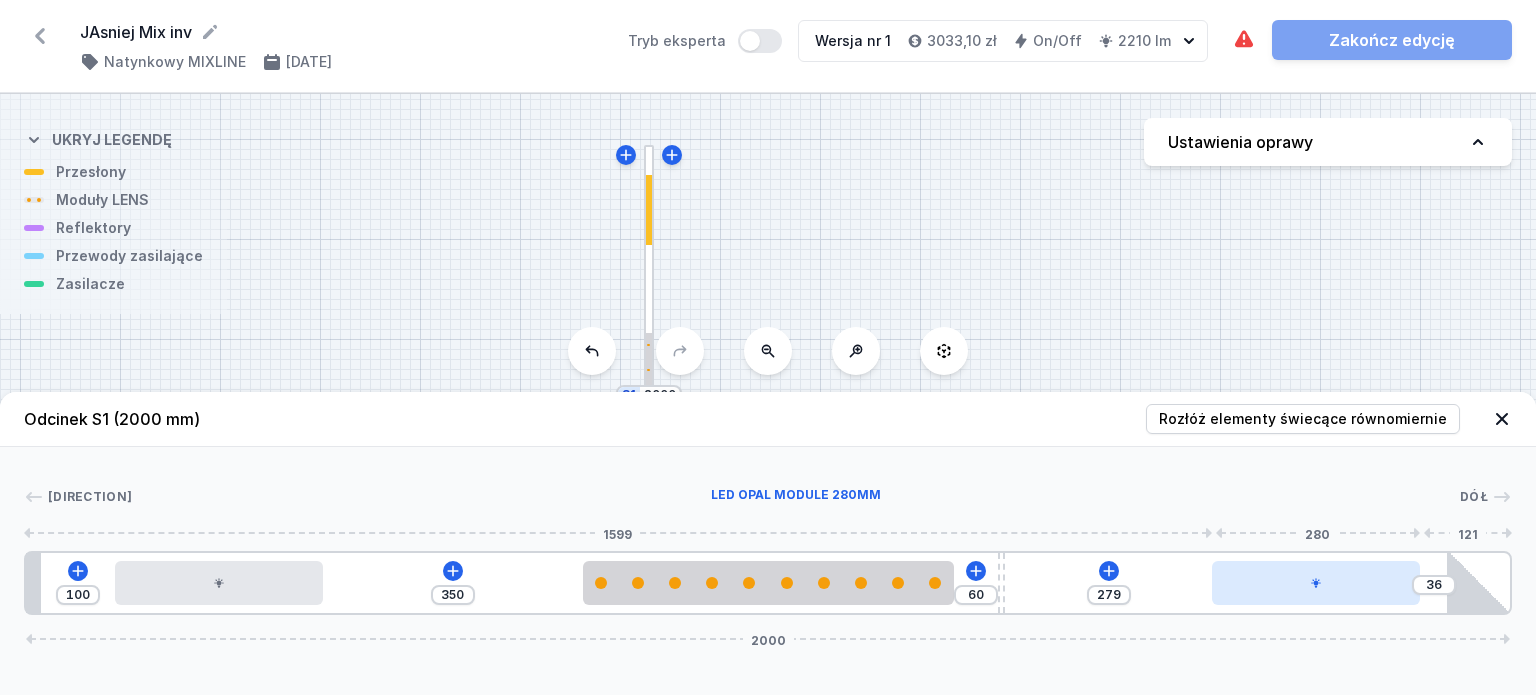 drag, startPoint x: 1327, startPoint y: 598, endPoint x: 1280, endPoint y: 587, distance: 48.270073 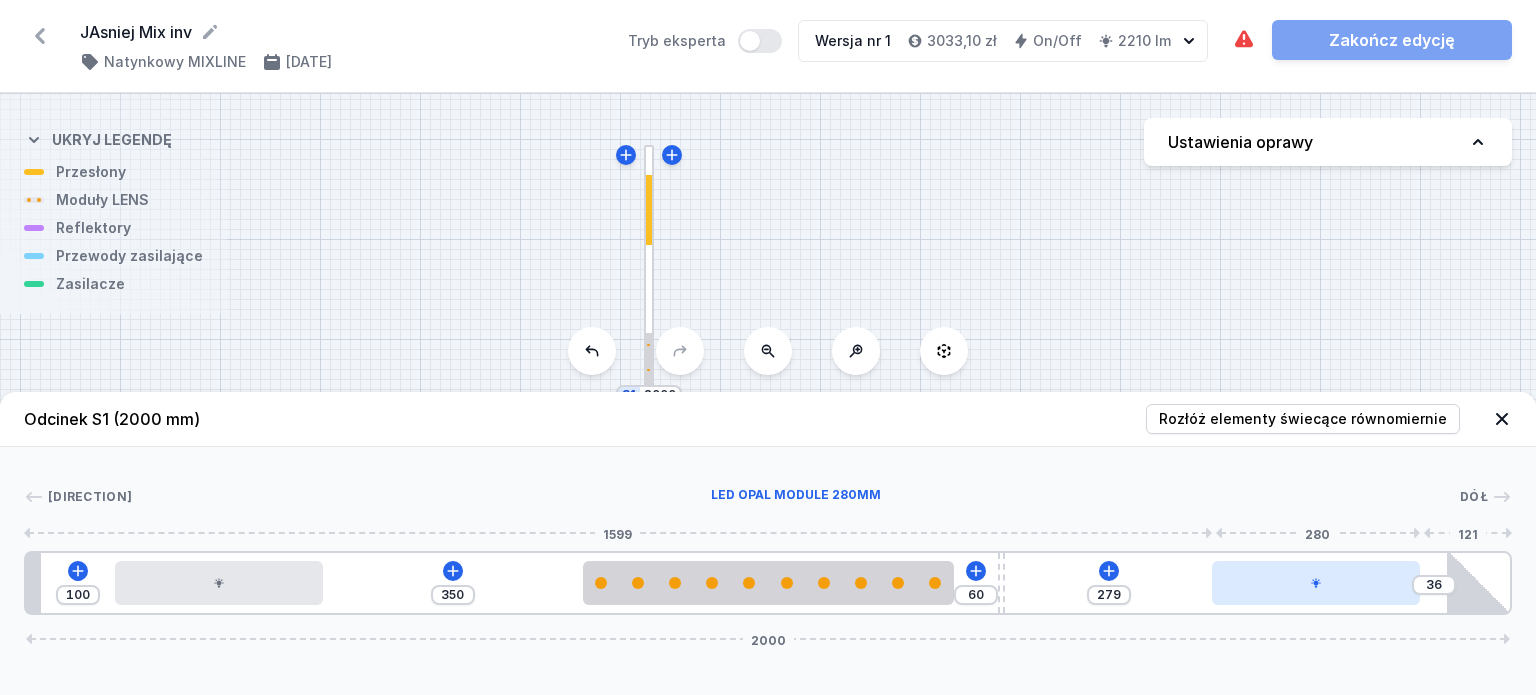 click at bounding box center [1316, 583] 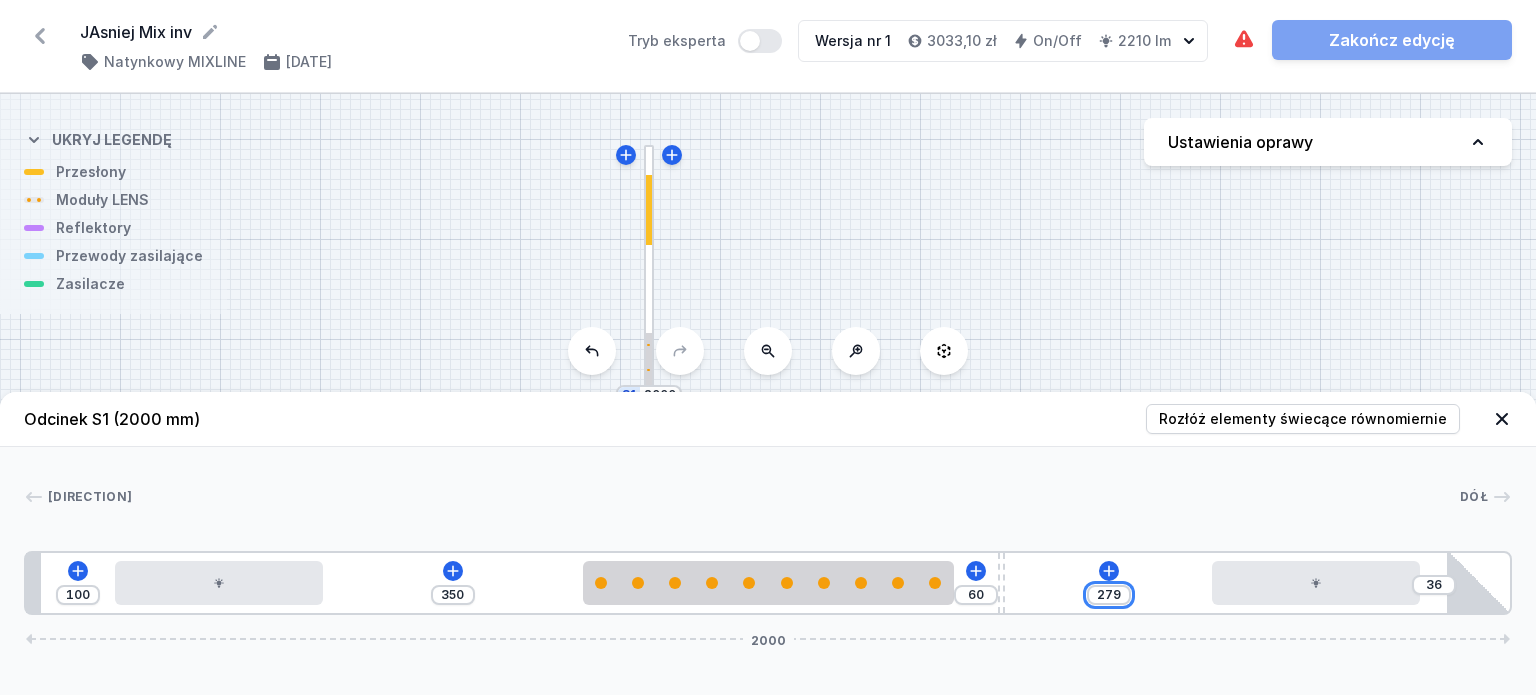 click on "279" at bounding box center (78, 595) 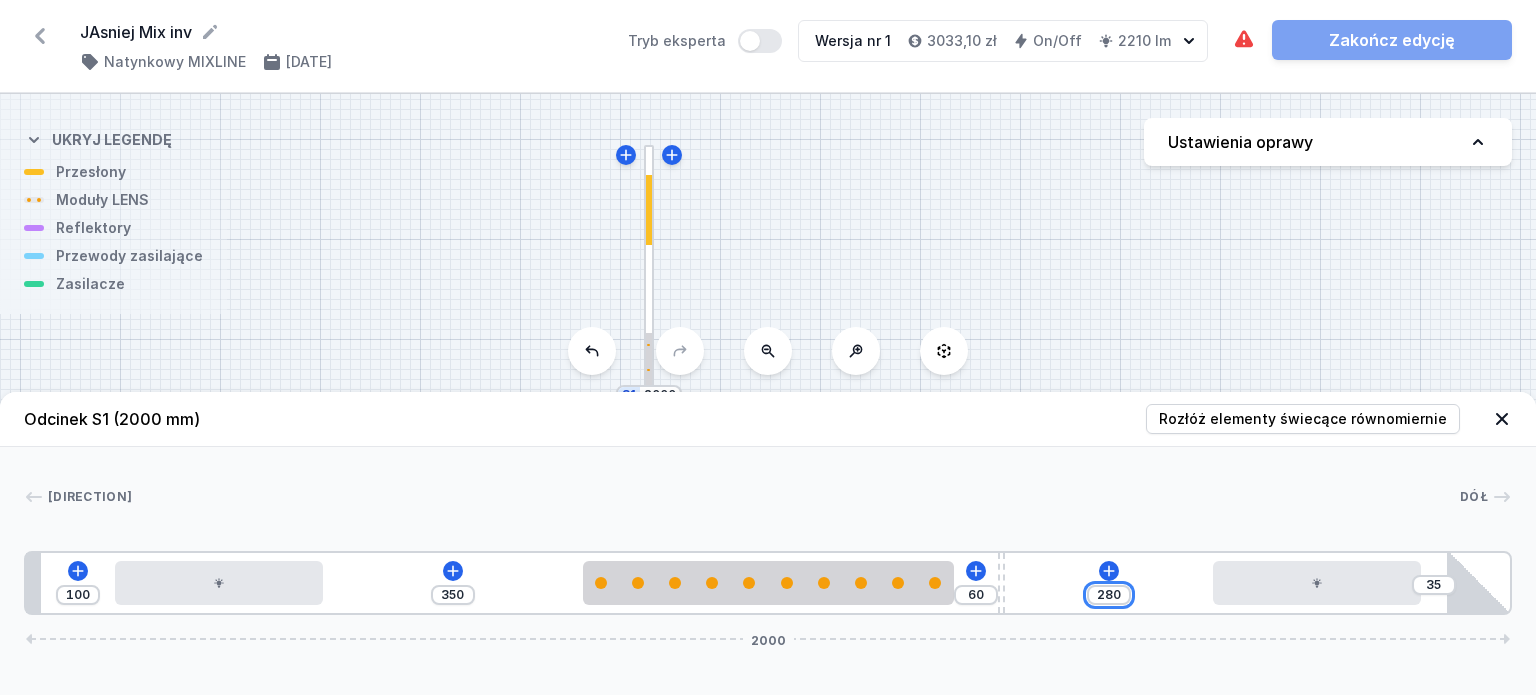 type on "280" 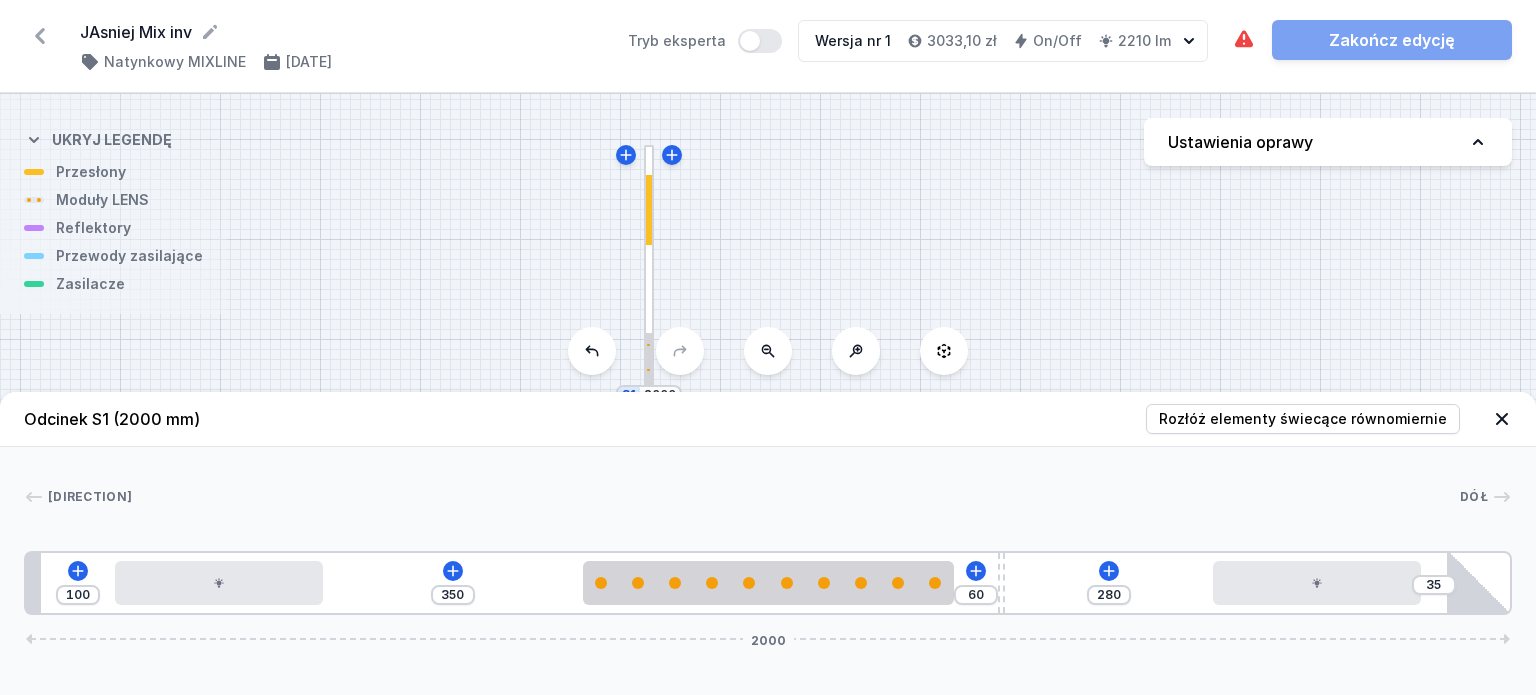 click at bounding box center (1502, 419) 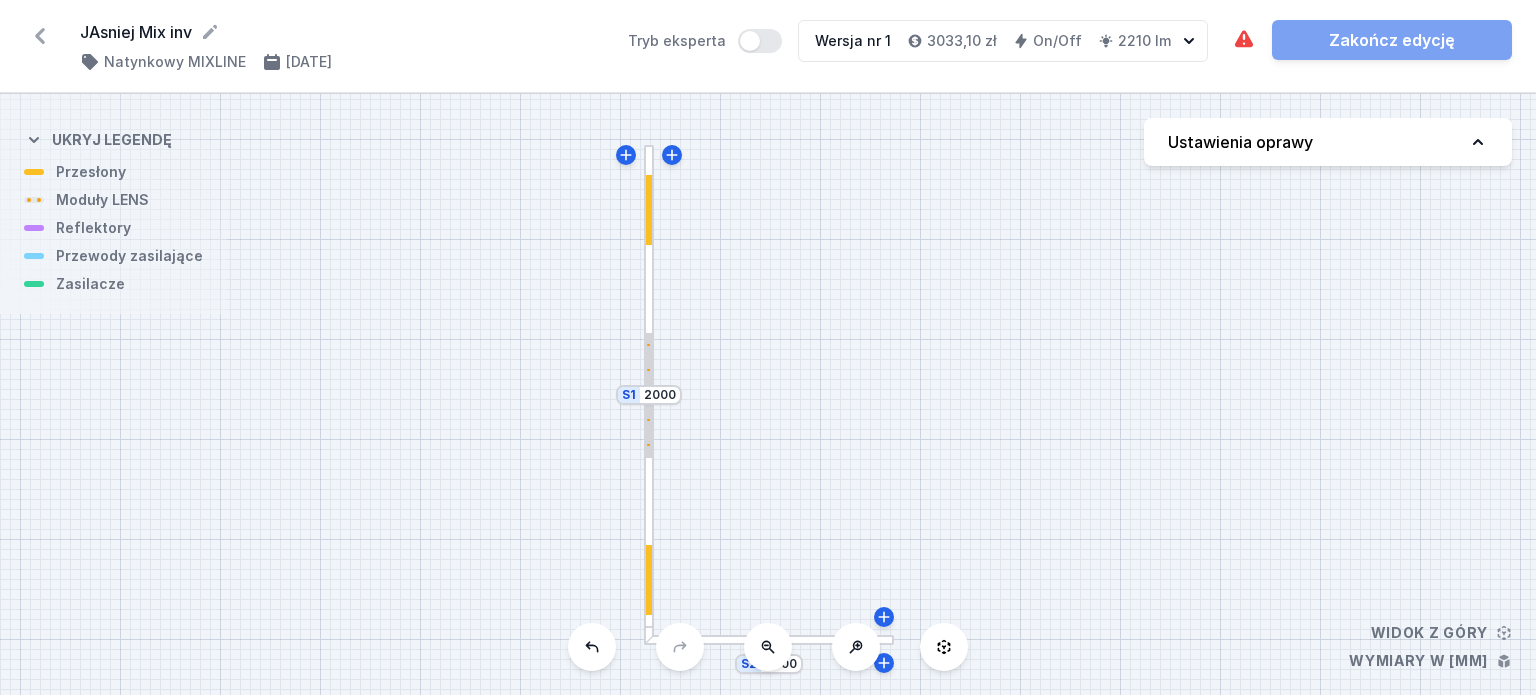 click at bounding box center (769, 640) 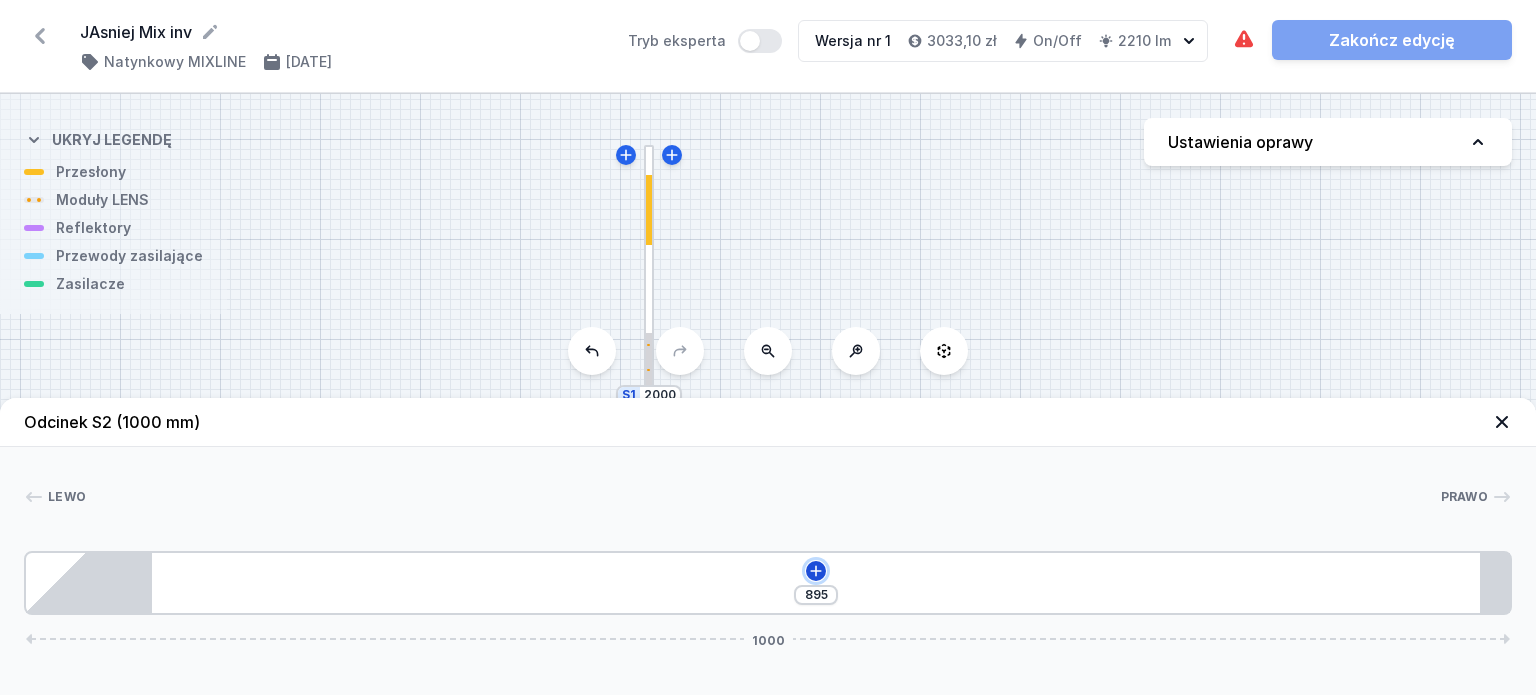 click at bounding box center (816, 571) 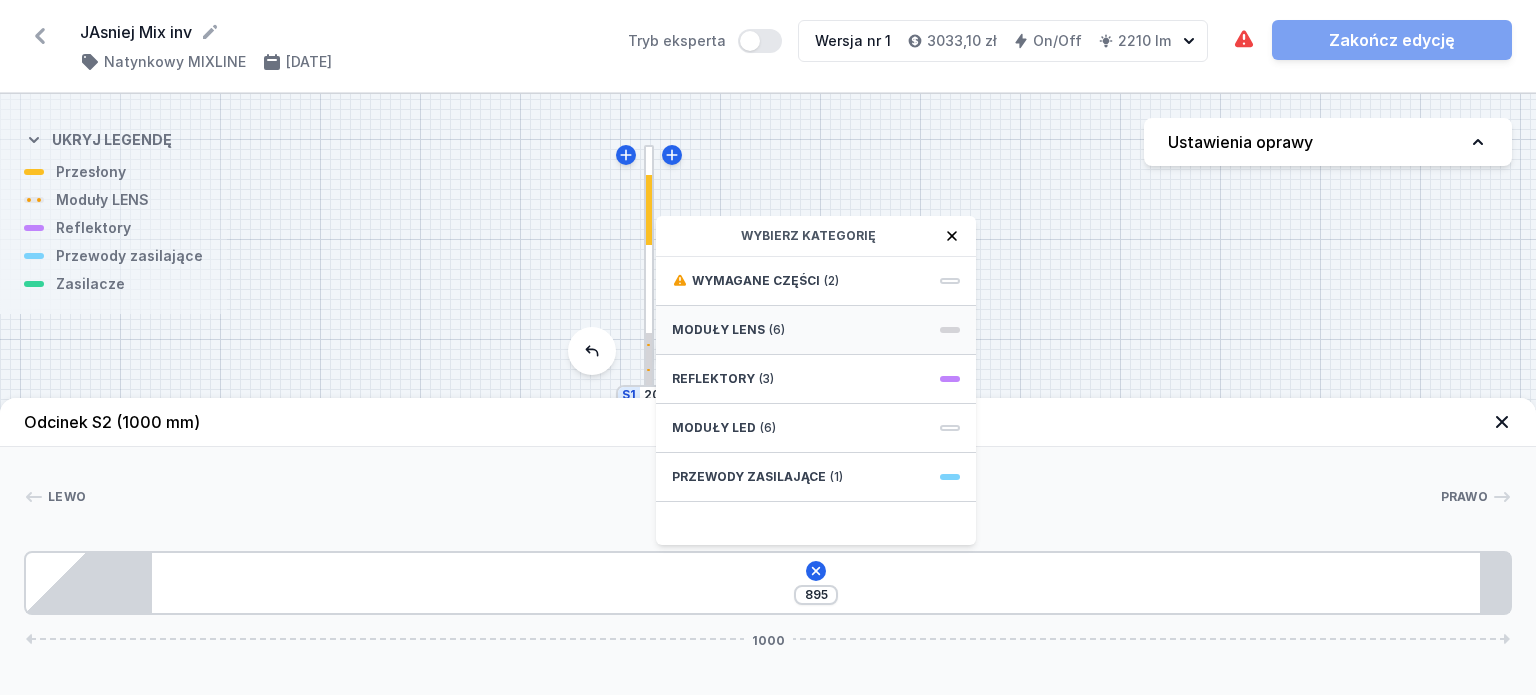 click on "Moduły LENS (6)" at bounding box center (816, 330) 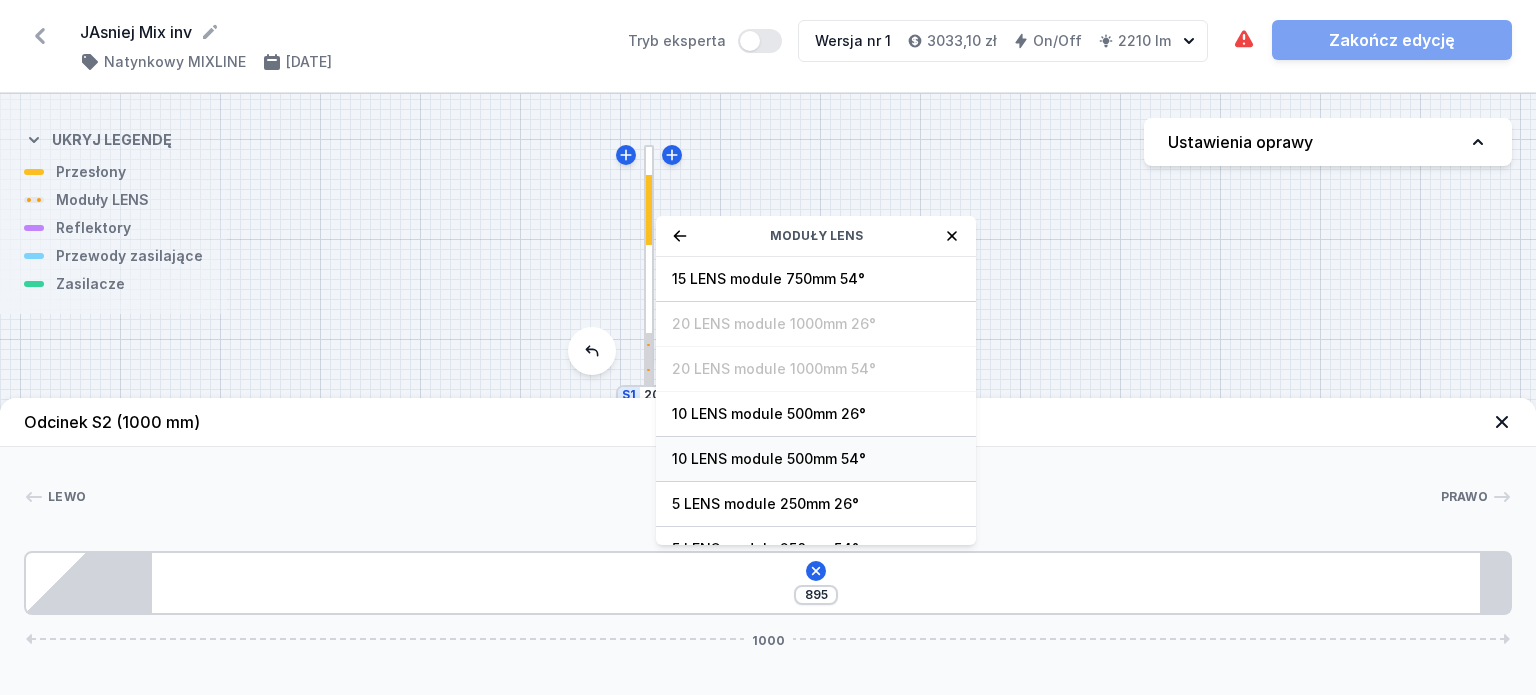 click on "10 LENS module 500mm 54°" at bounding box center (816, 279) 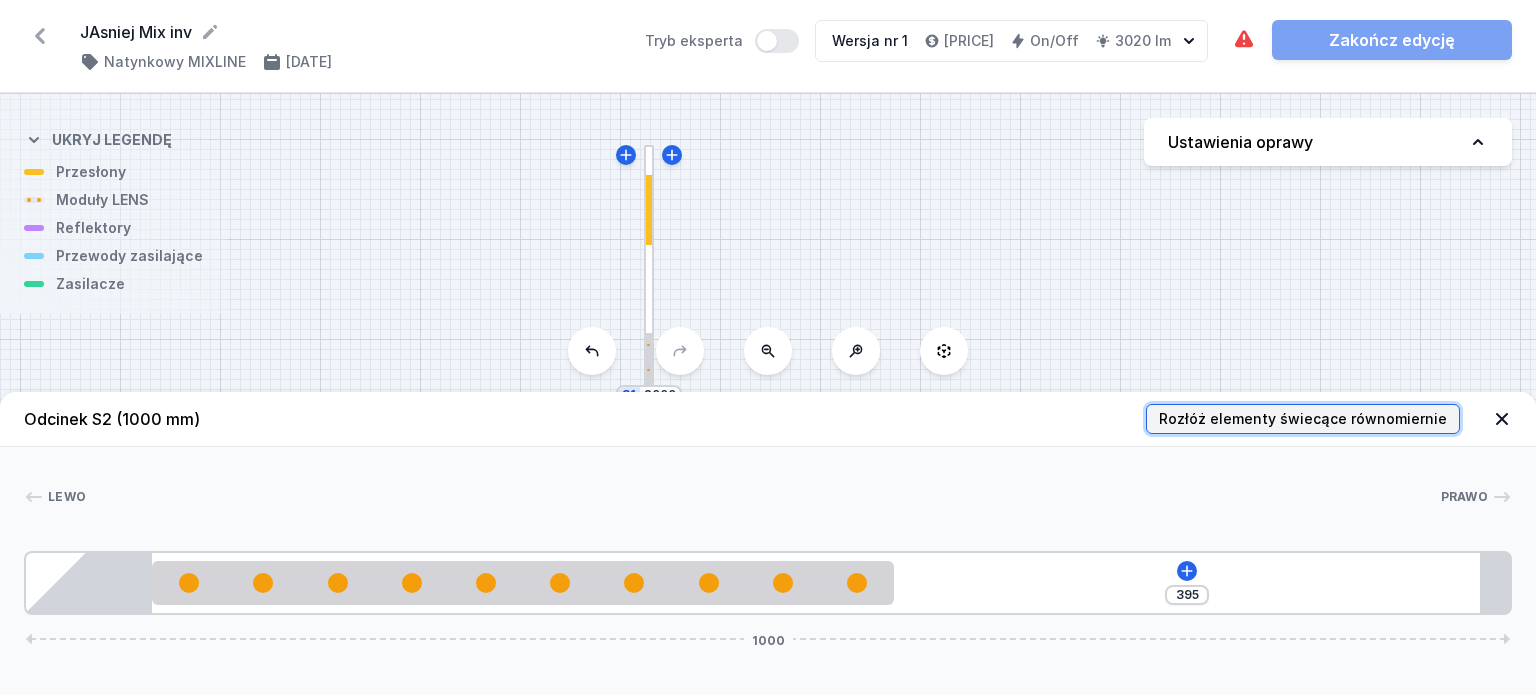 click on "Rozłóż elementy świecące równomiernie" at bounding box center (1303, 419) 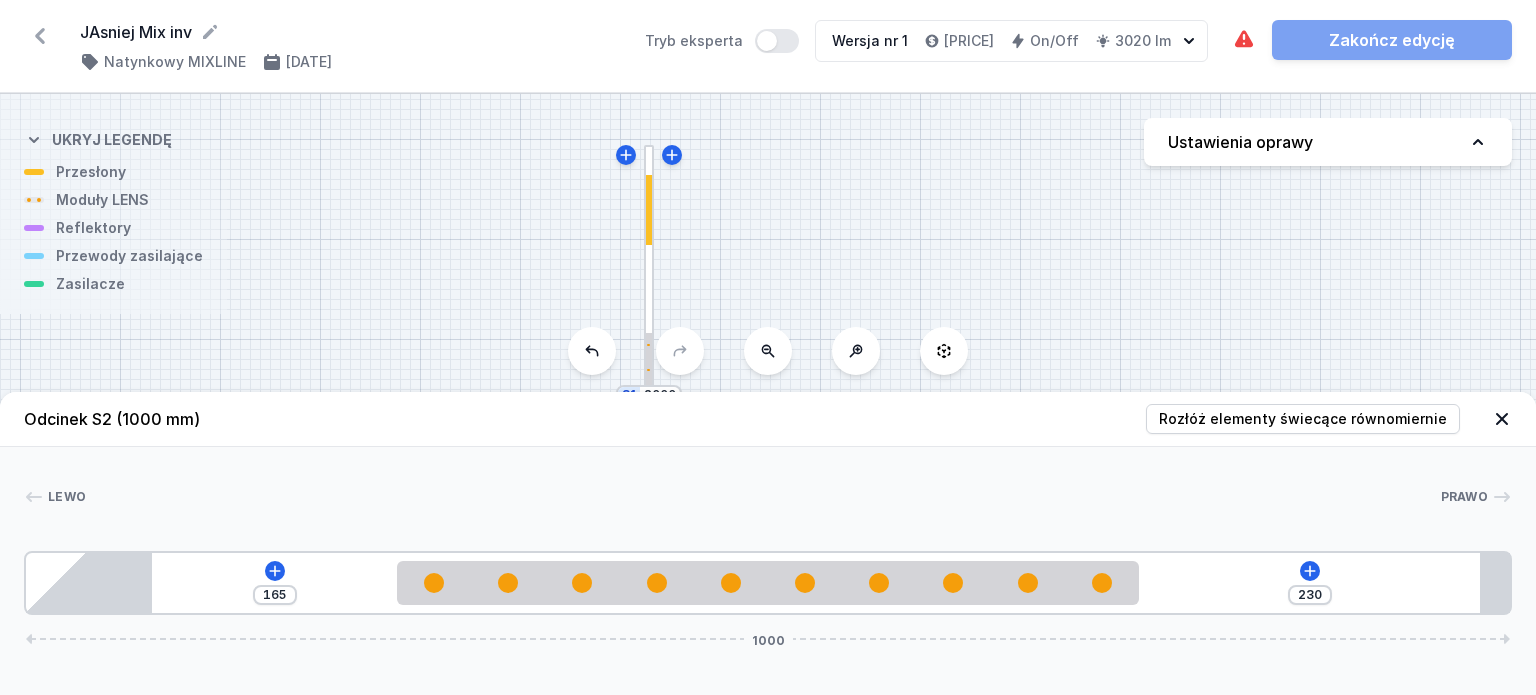 click at bounding box center [1502, 419] 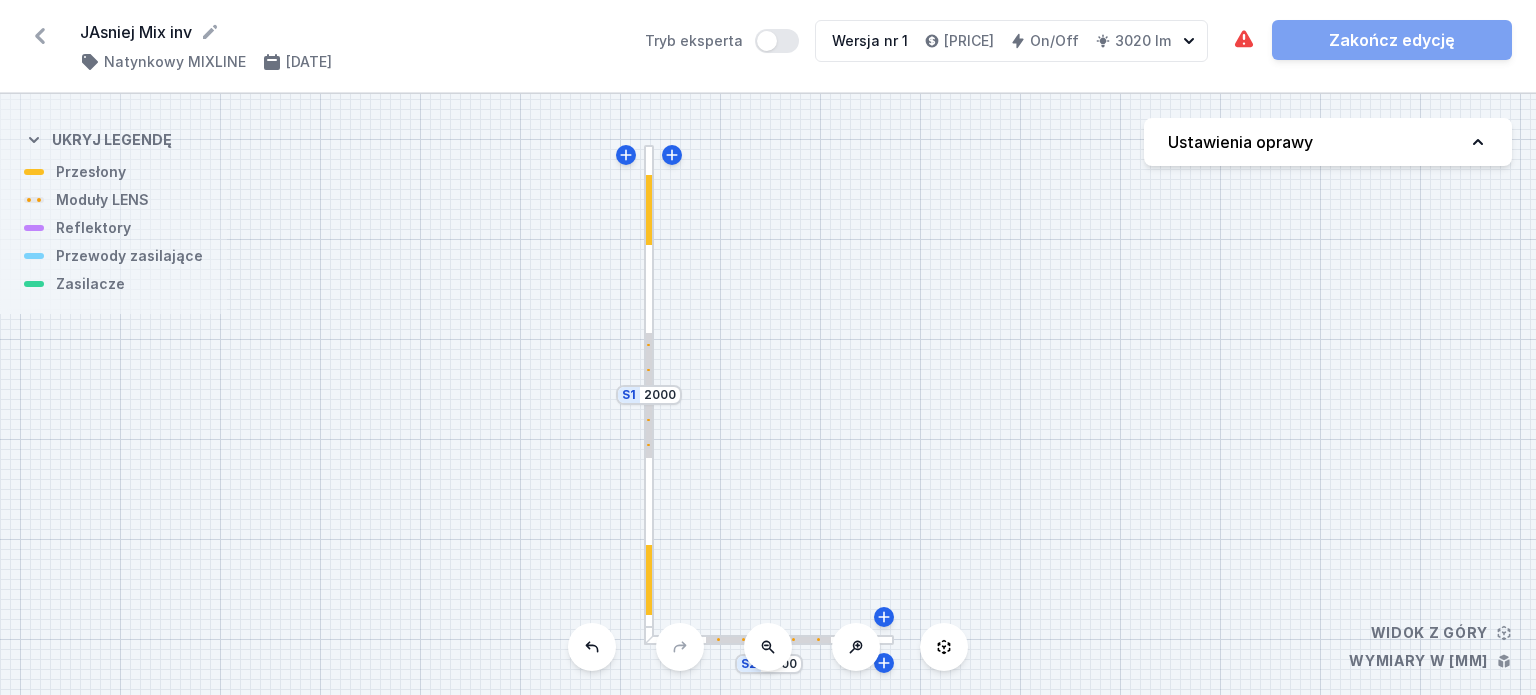 click at bounding box center [649, 395] 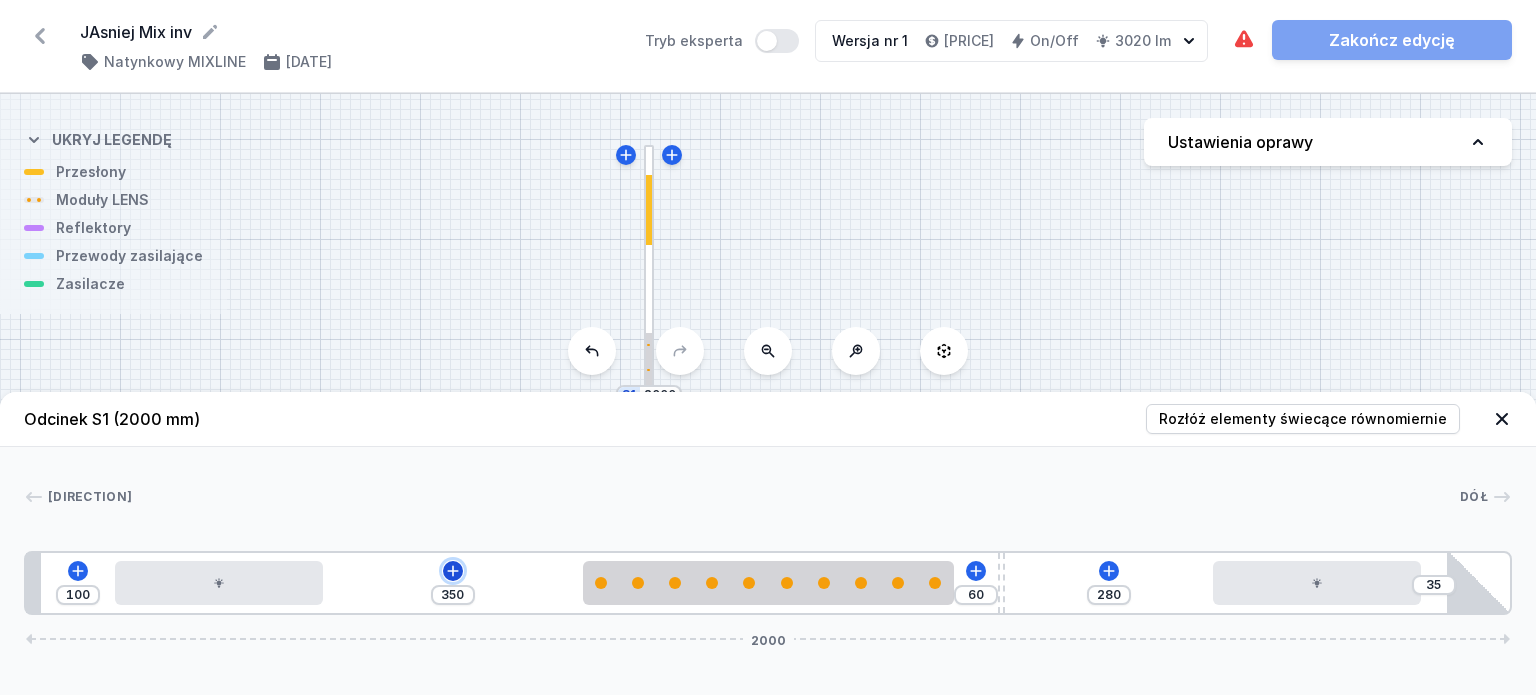 click at bounding box center [77, 570] 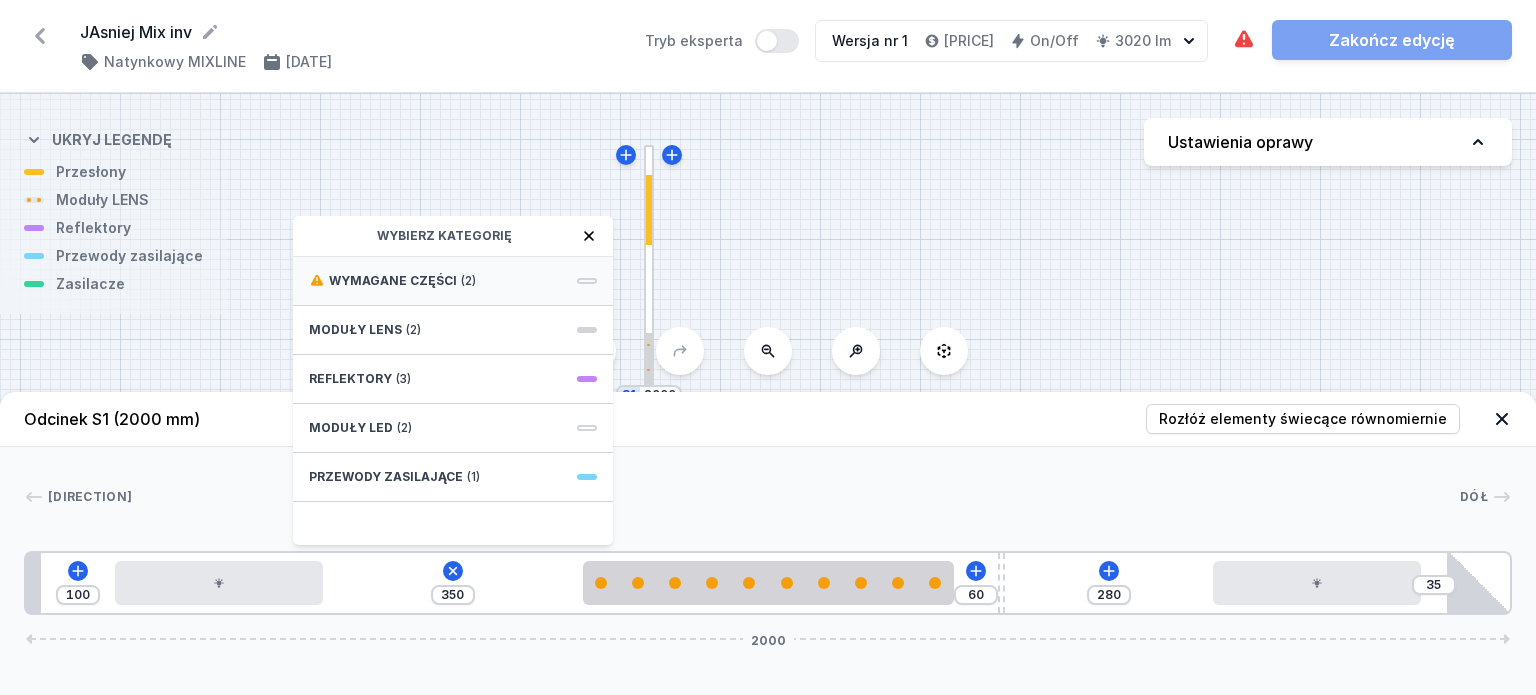 click on "Wymagane części (2)" at bounding box center (453, 281) 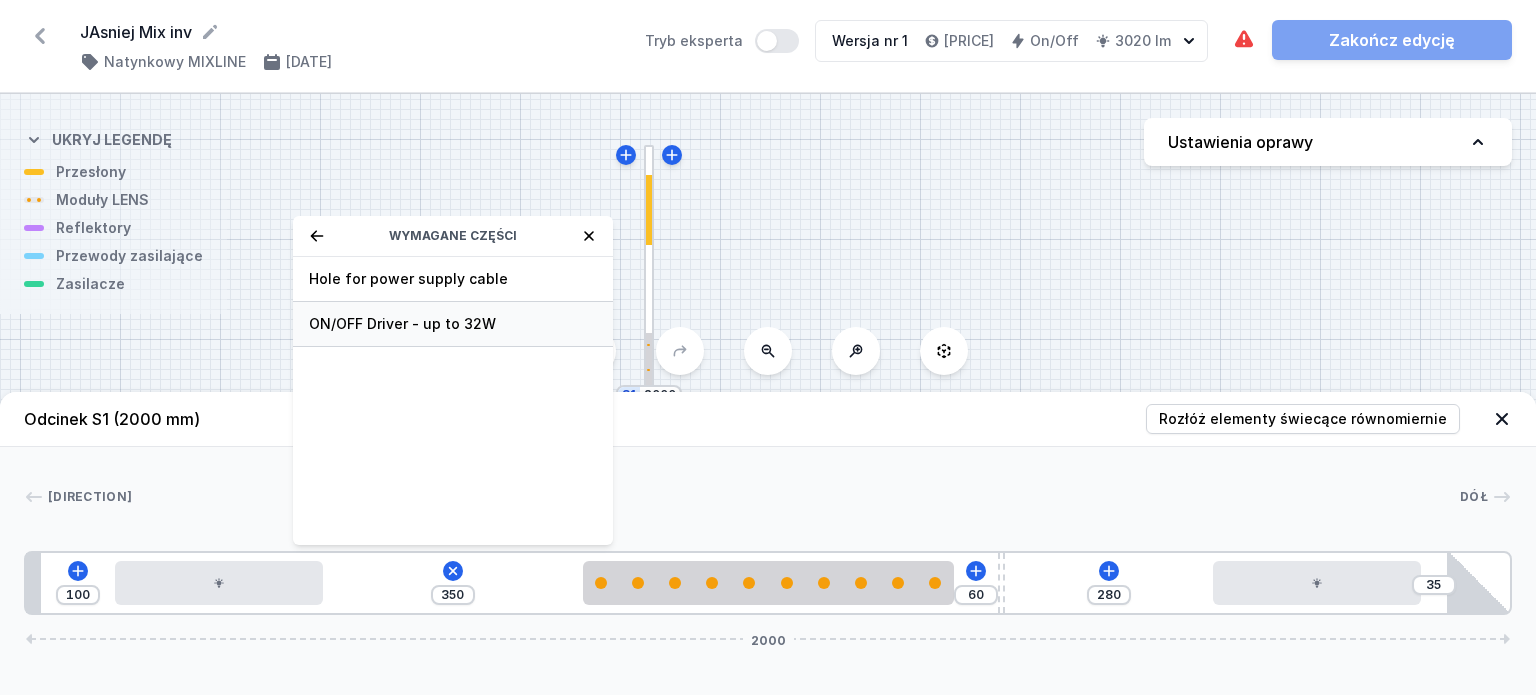click on "ON/OFF Driver - up to 32W" at bounding box center [453, 279] 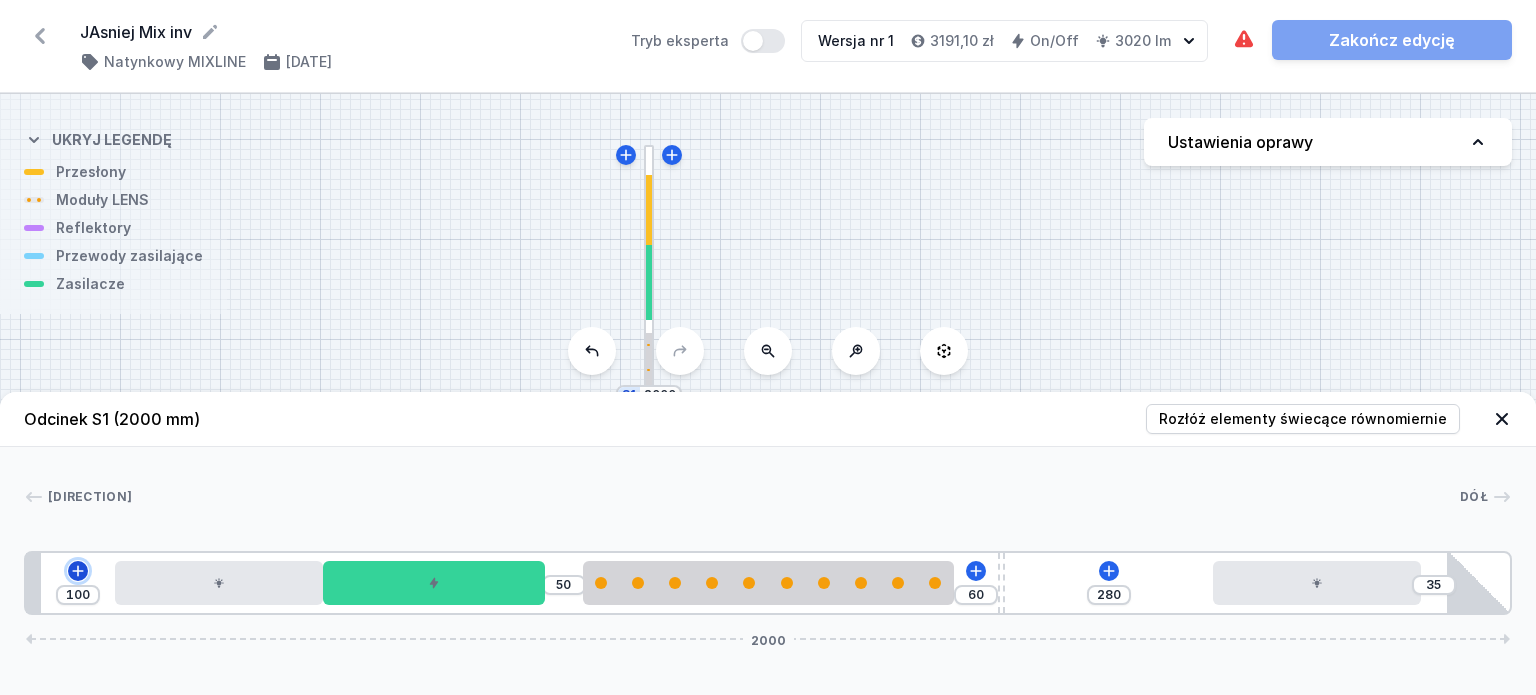 click at bounding box center [78, 571] 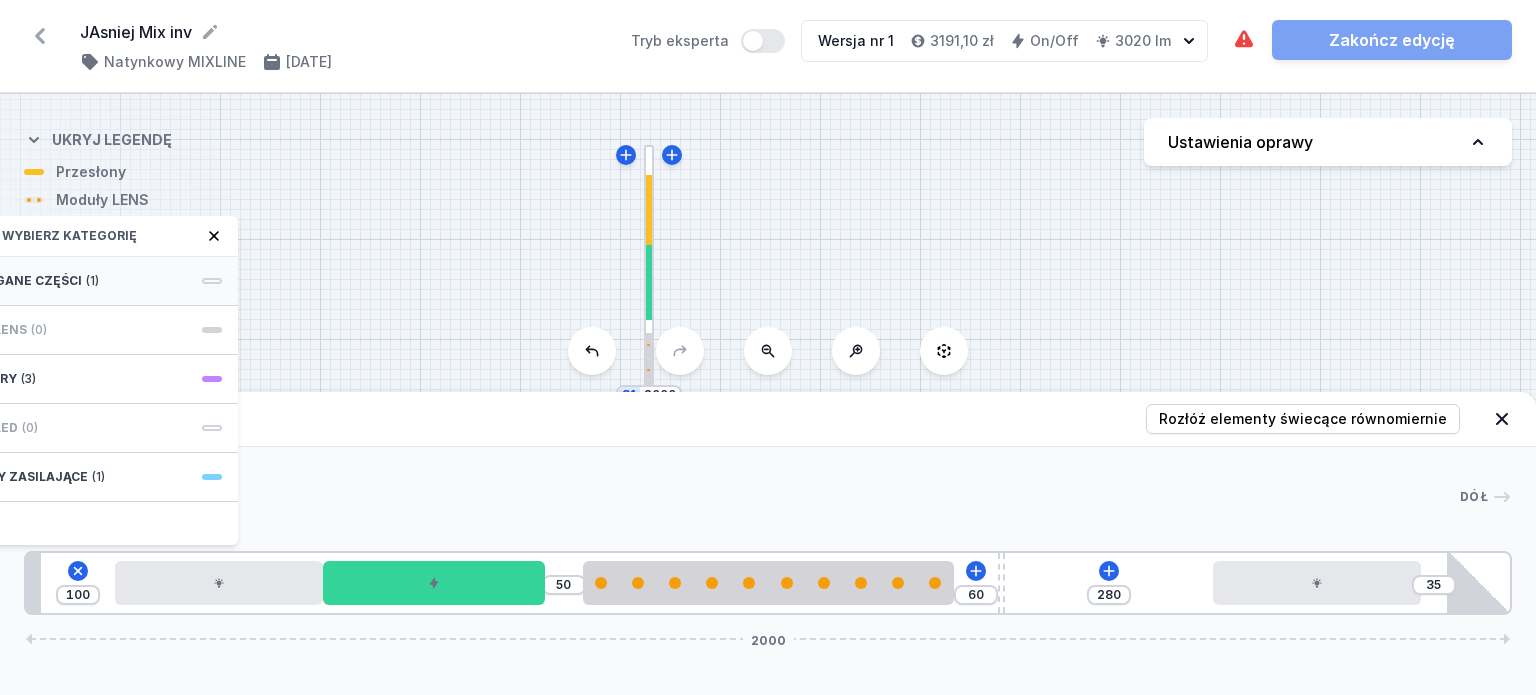 click on "Wymagane części (1)" at bounding box center (78, 281) 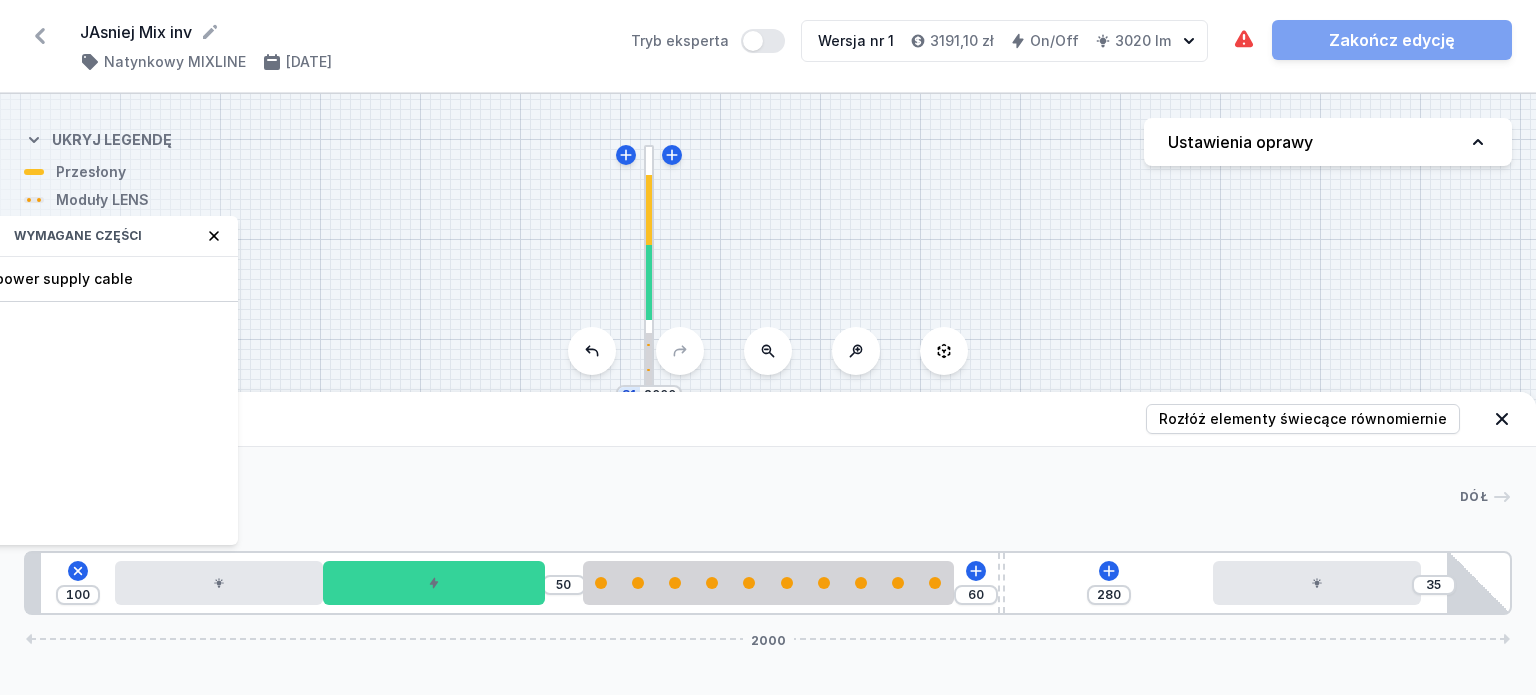 click on "Hole for power supply cable" at bounding box center (78, 279) 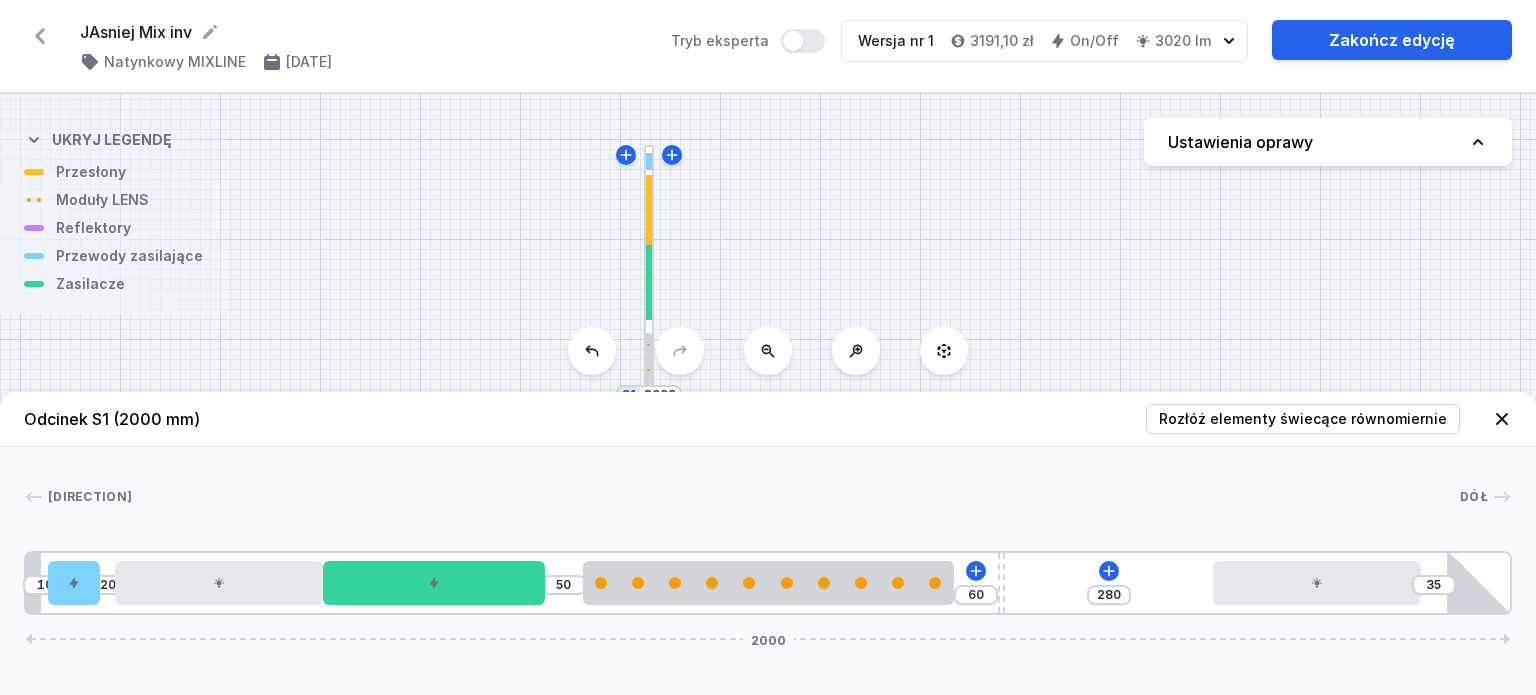 click at bounding box center (1502, 419) 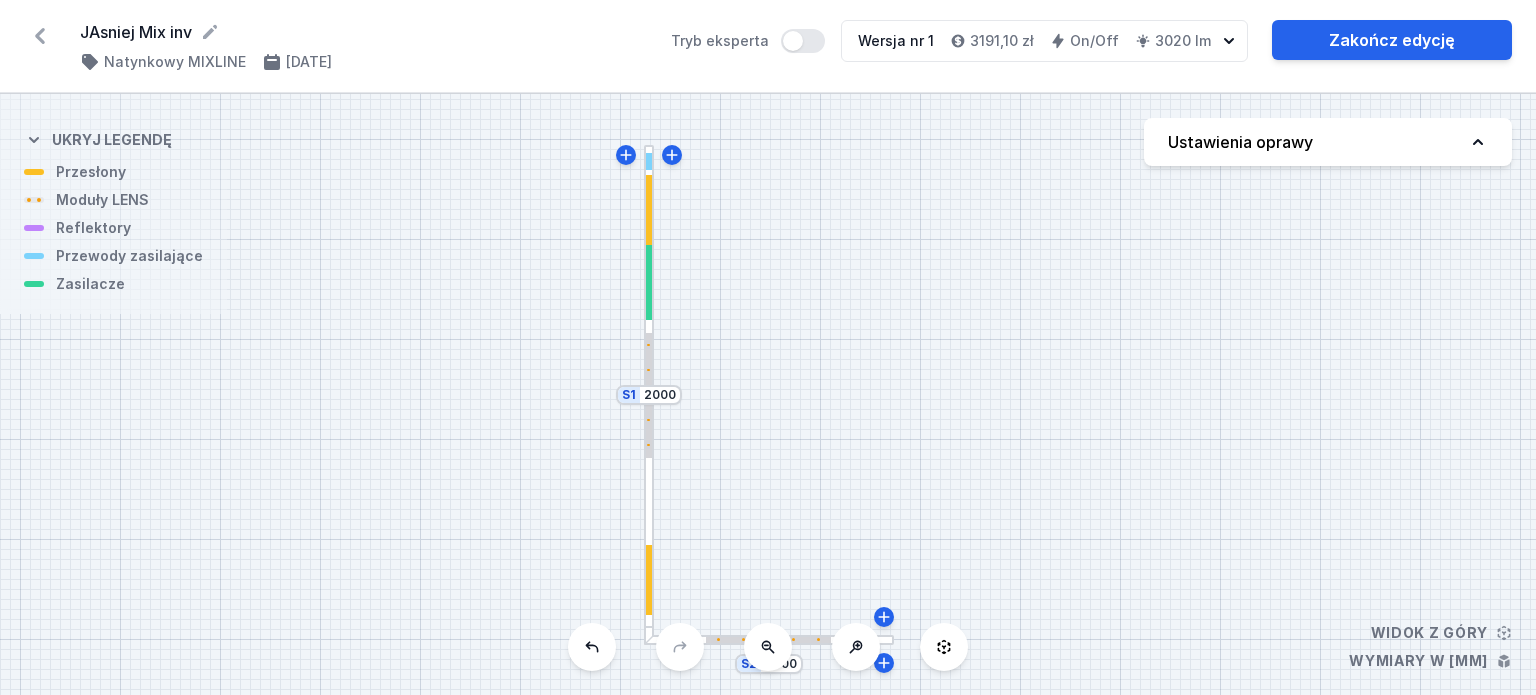 click at bounding box center [592, 647] 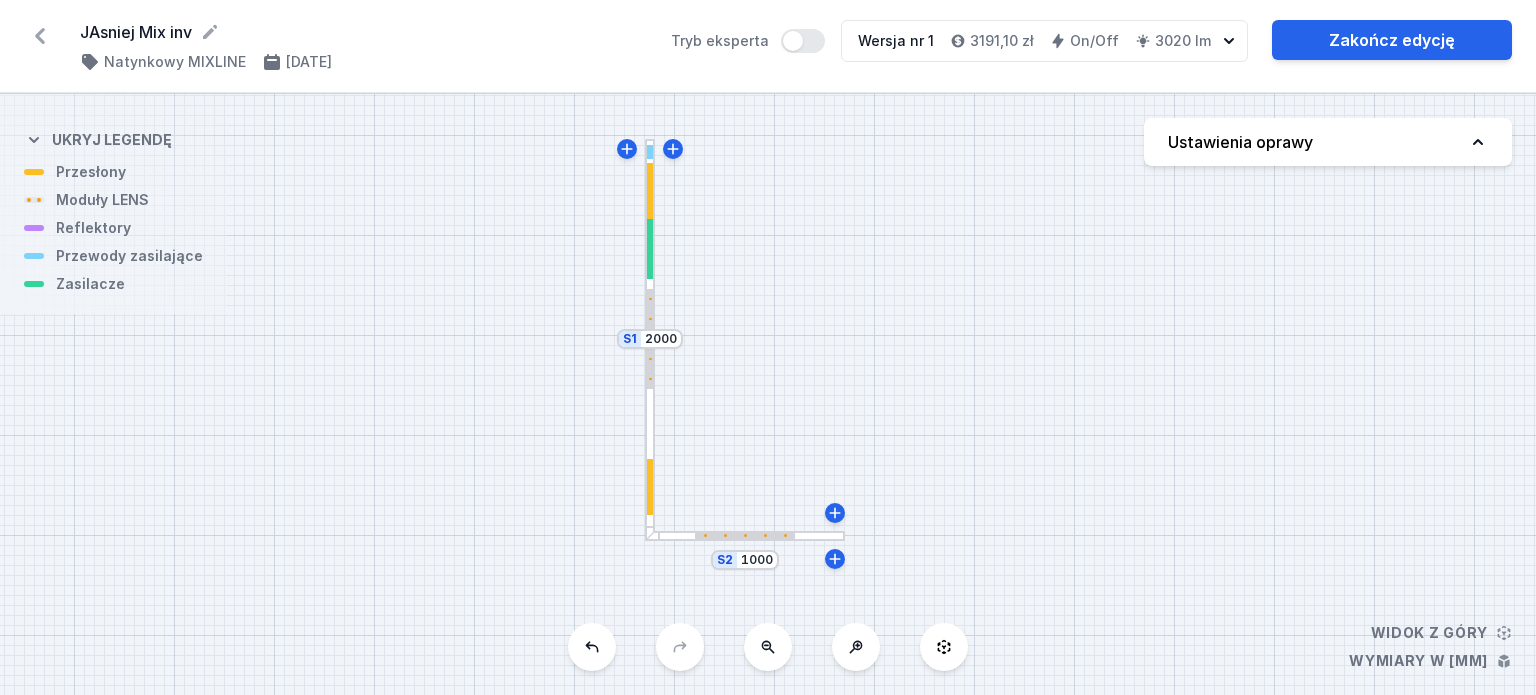 drag, startPoint x: 789, startPoint y: 539, endPoint x: 743, endPoint y: 435, distance: 113.71895 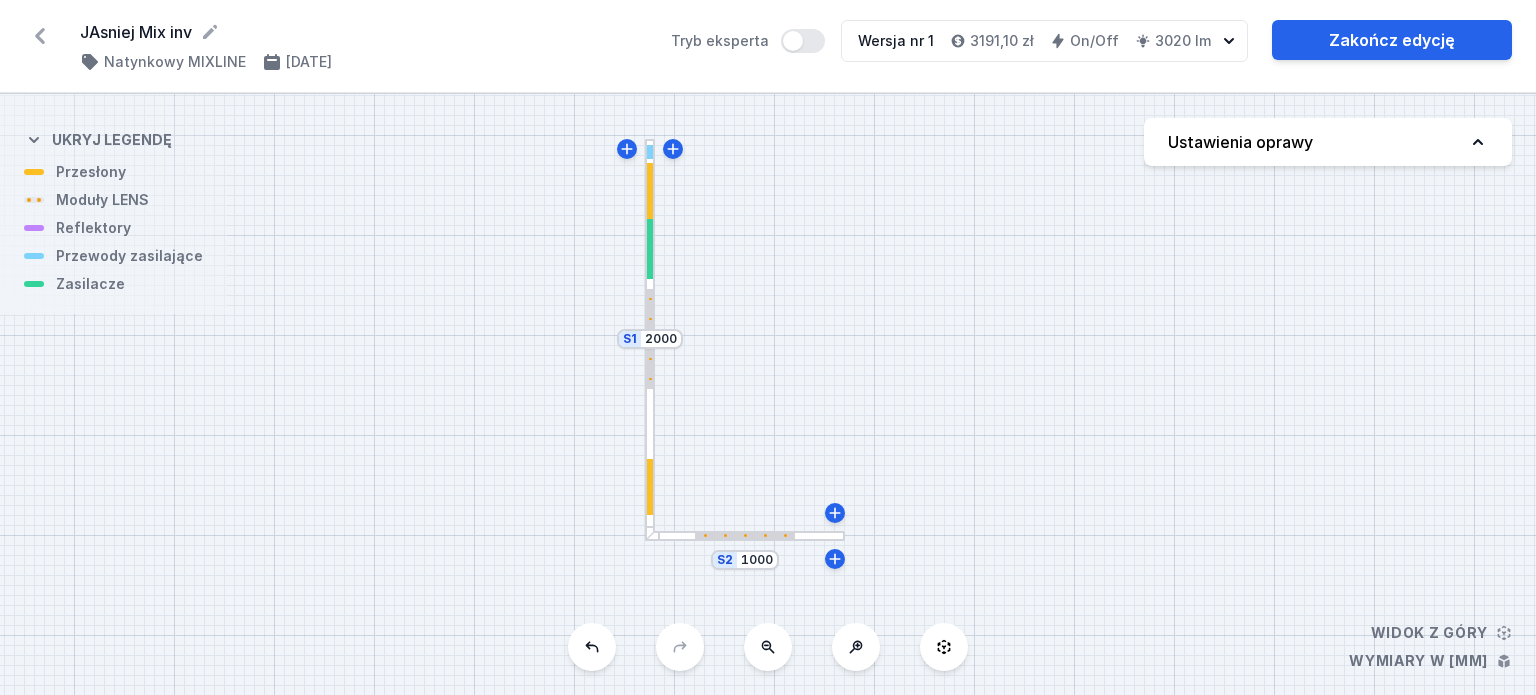 click on "S2 1000 S1 2000" at bounding box center (768, 394) 